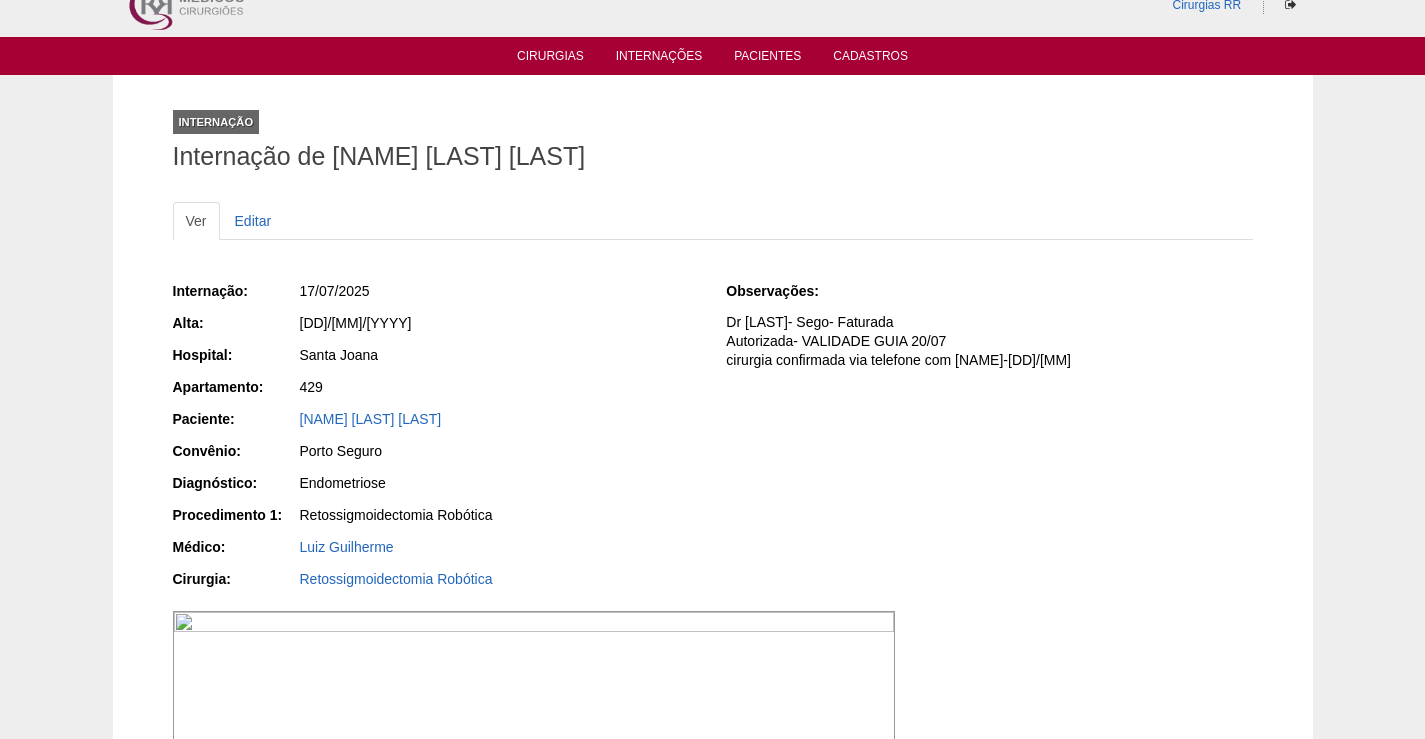 scroll, scrollTop: 0, scrollLeft: 0, axis: both 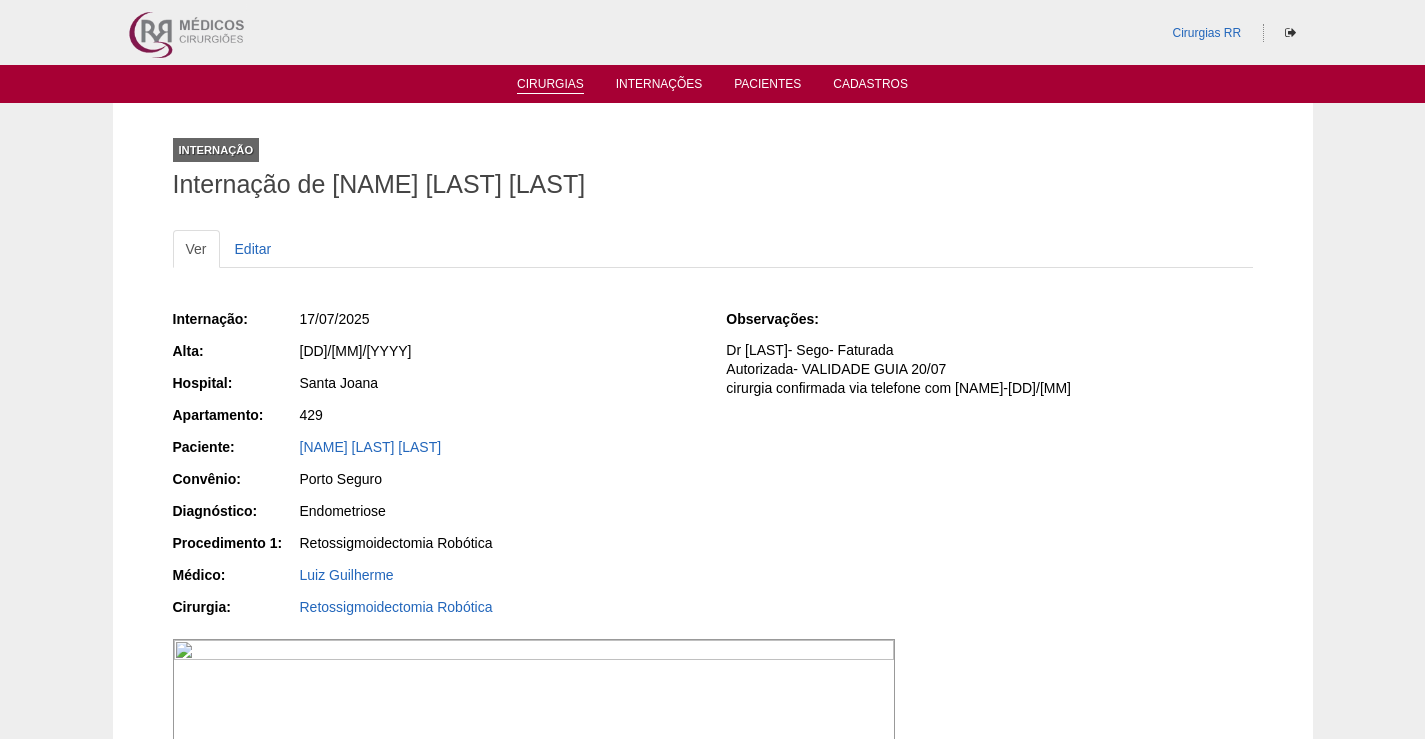 click on "Cirurgias" at bounding box center (550, 85) 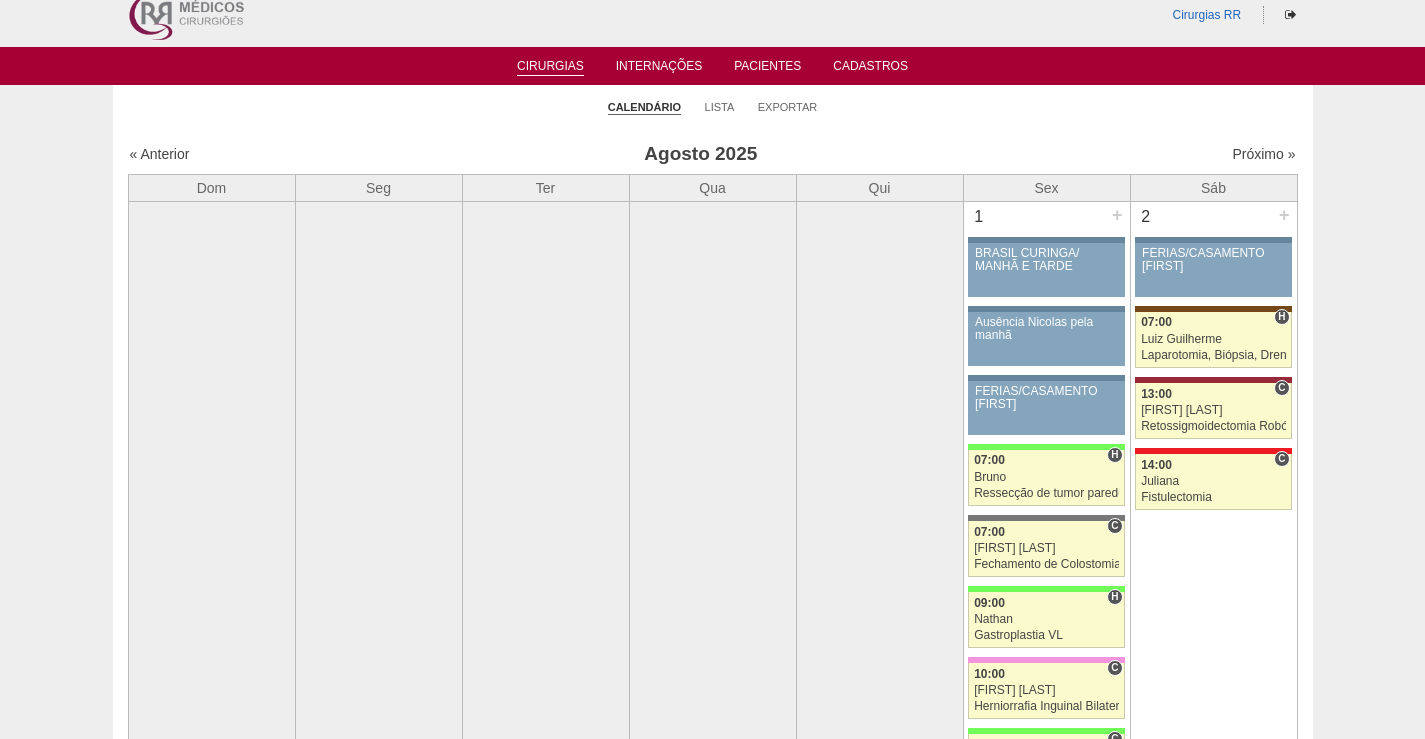 scroll, scrollTop: 0, scrollLeft: 0, axis: both 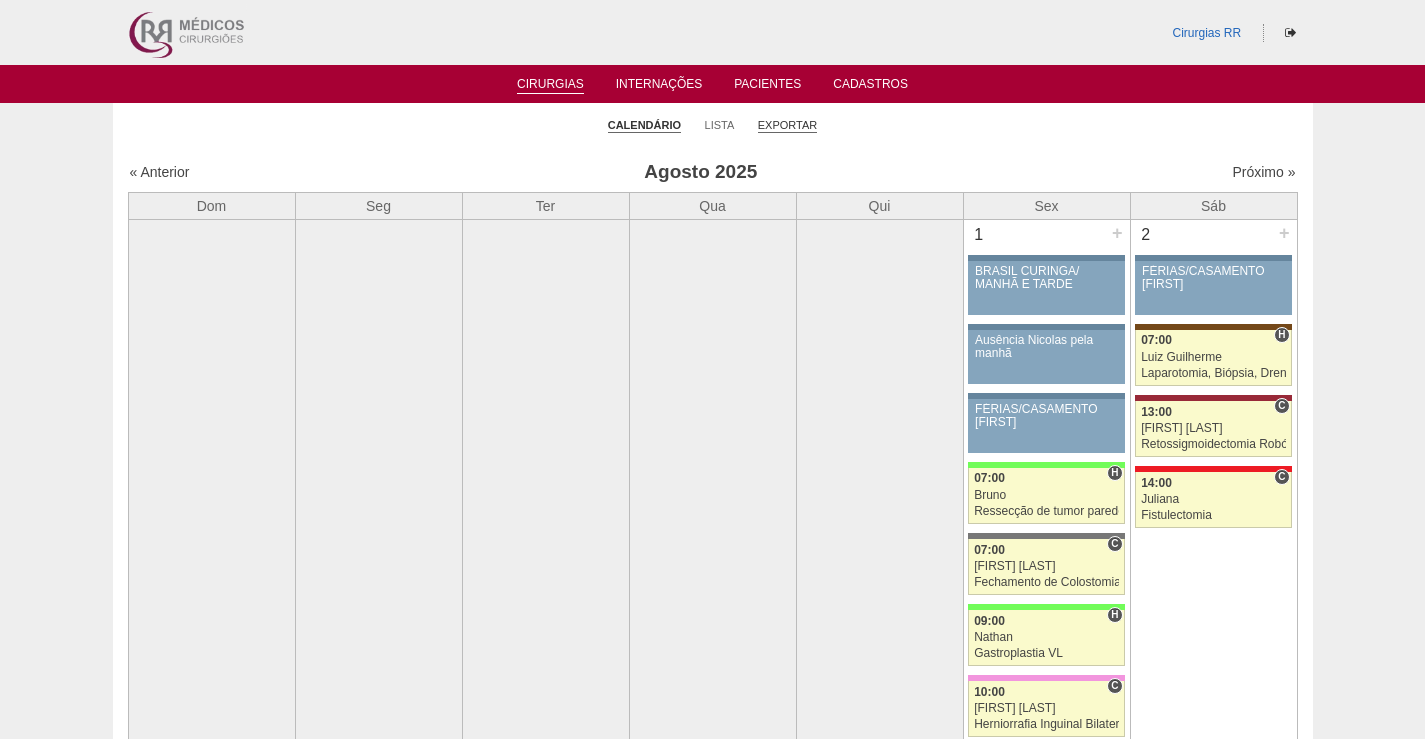click on "Exportar" at bounding box center (788, 125) 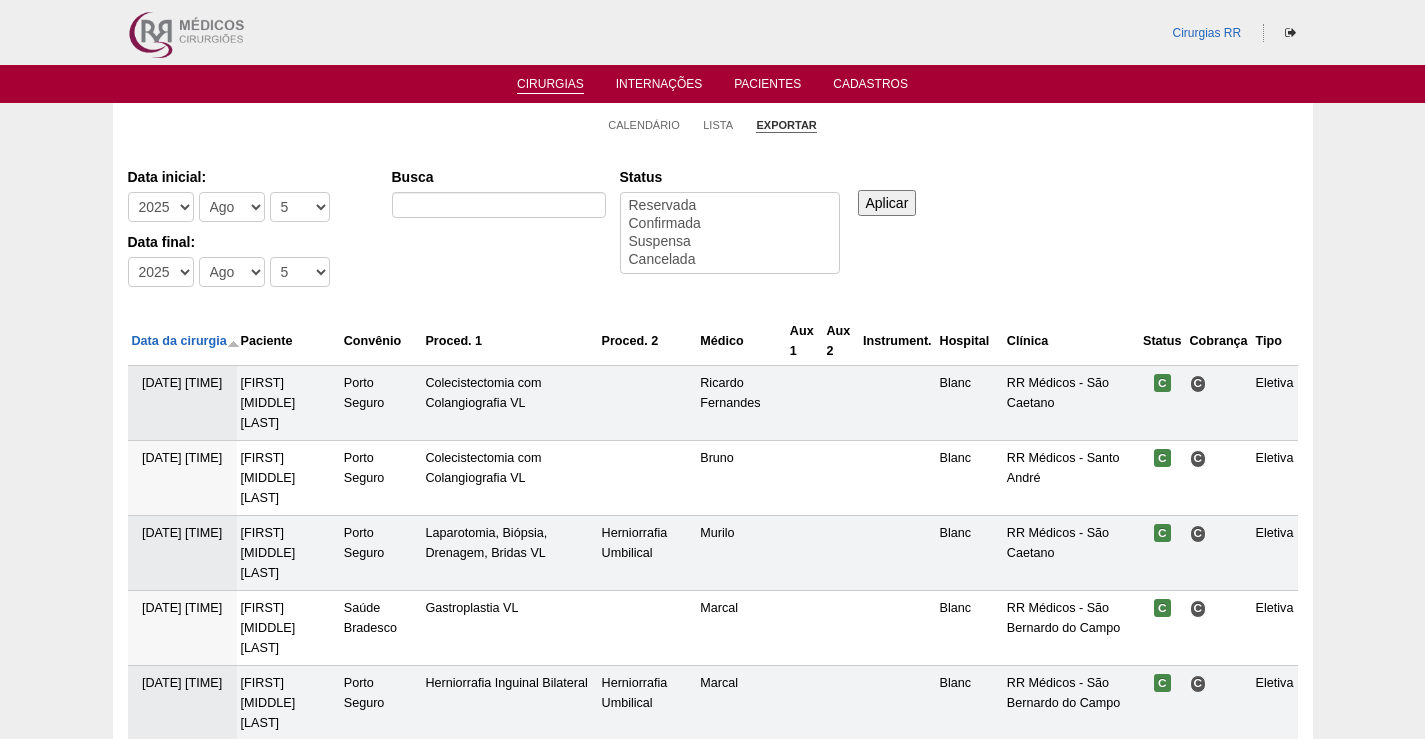 select 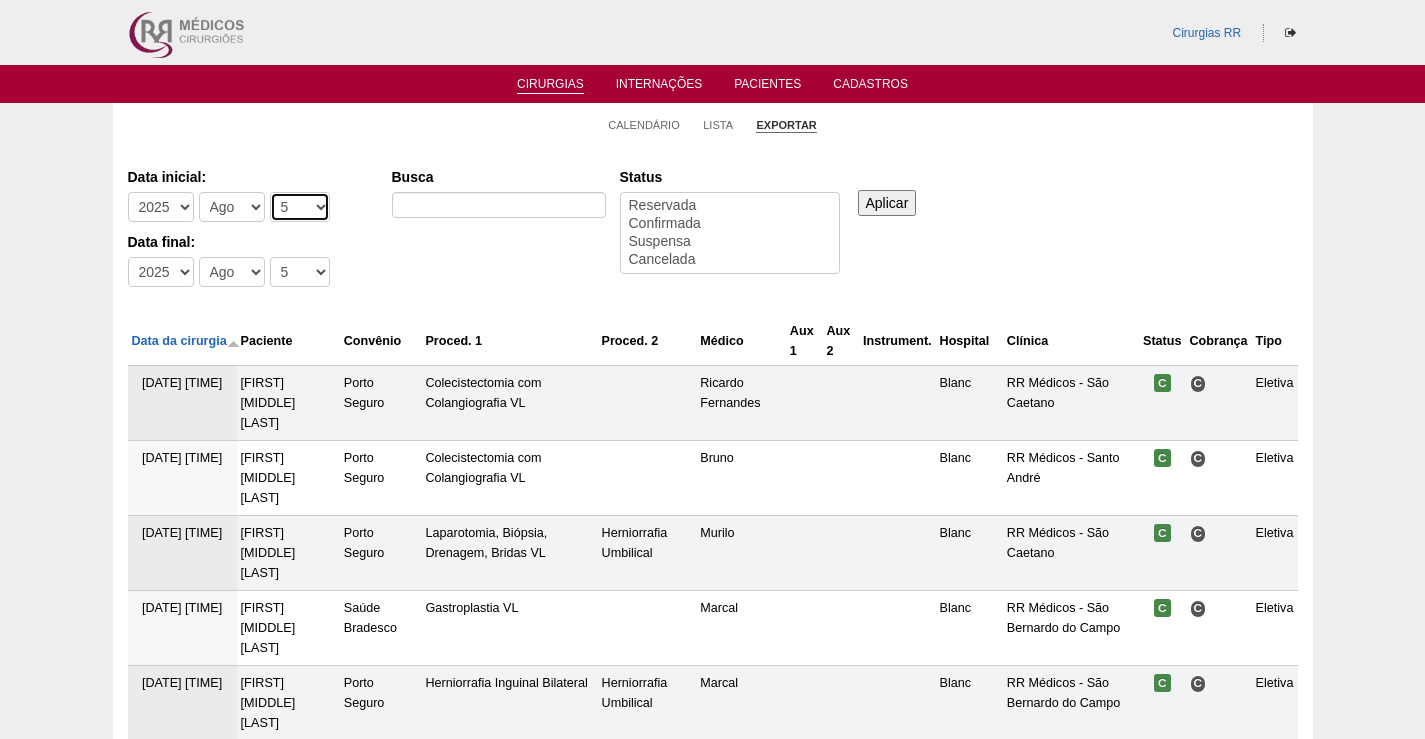 click on "-Dia 1 2 3 4 5 6 7 8 9 10 11 12 13 14 15 16 17 18 19 20 21 22 23 24 25 26 27 28 29 30 31" at bounding box center (300, 207) 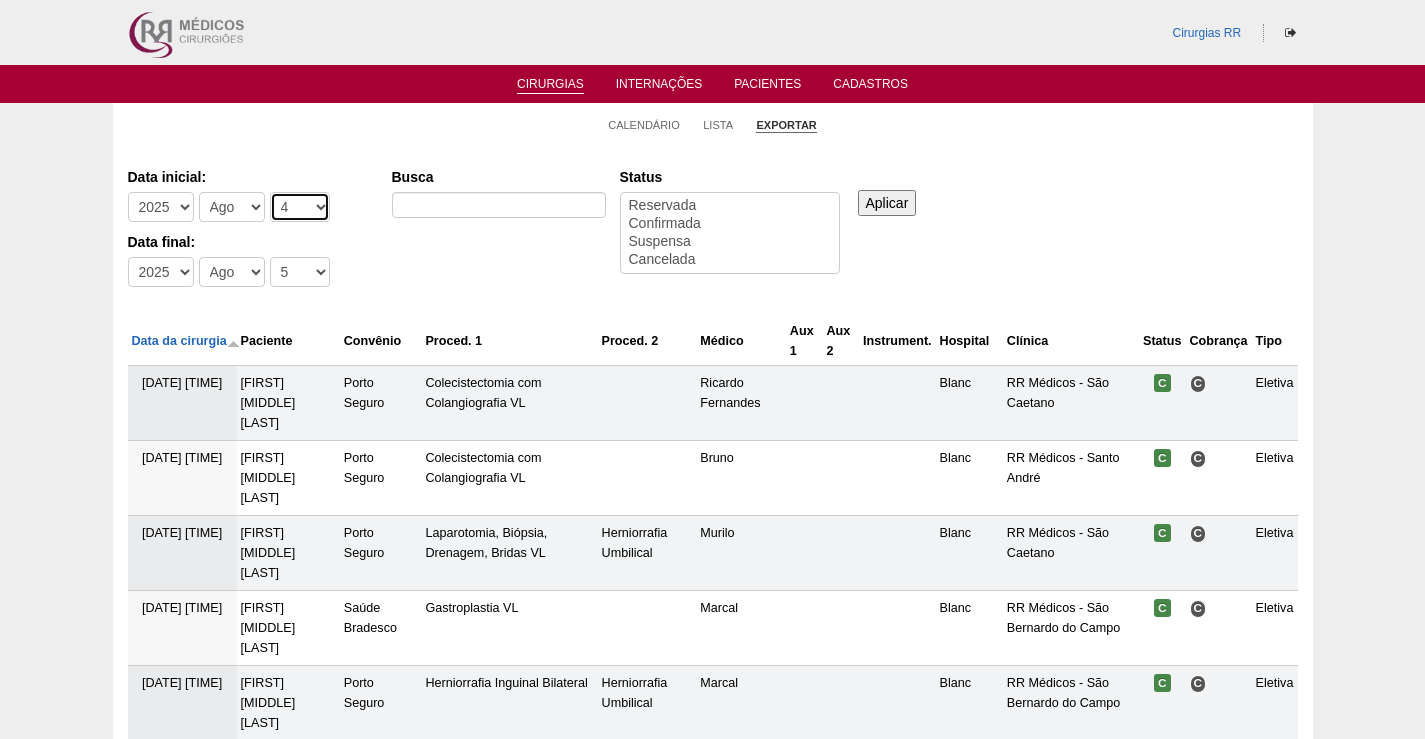 click on "-Dia 1 2 3 4 5 6 7 8 9 10 11 12 13 14 15 16 17 18 19 20 21 22 23 24 25 26 27 28 29 30 31" at bounding box center (300, 207) 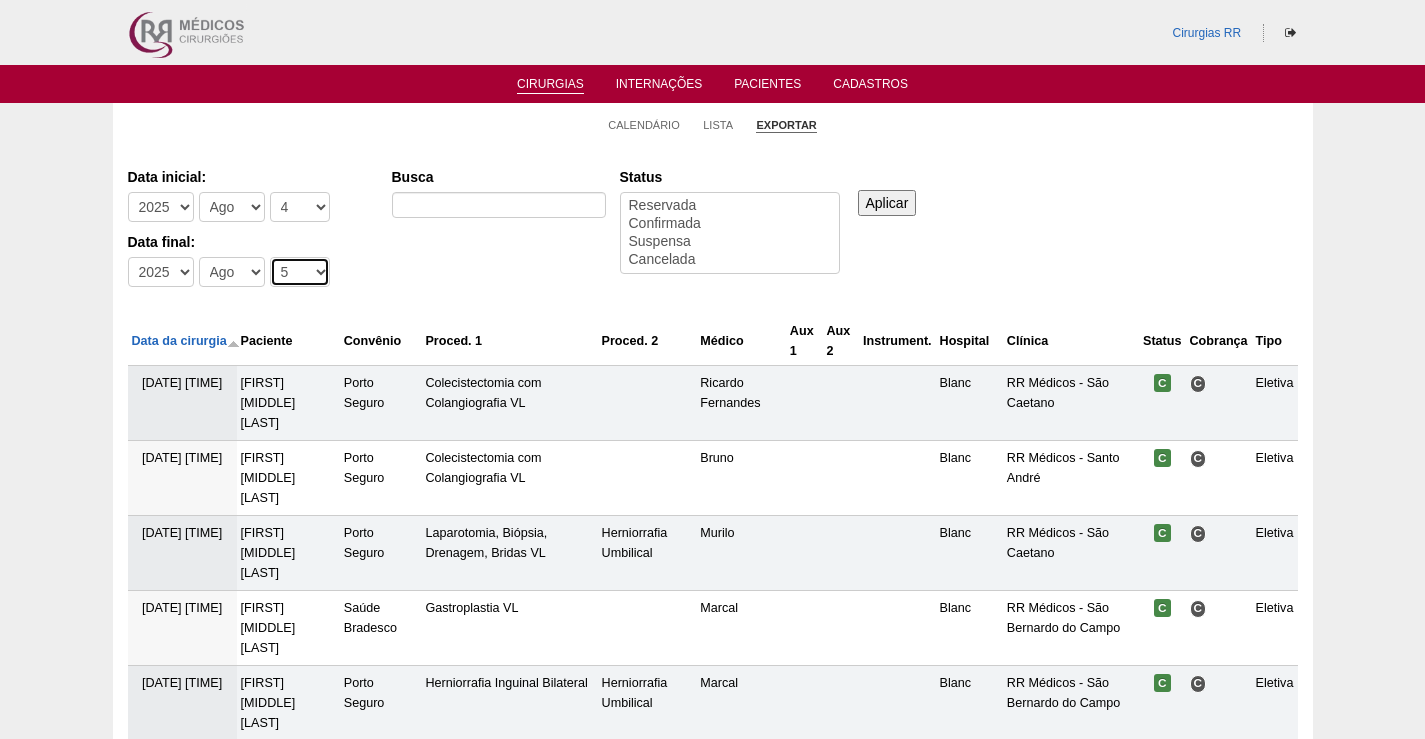 click on "-Dia 1 2 3 4 5 6 7 8 9 10 11 12 13 14 15 16 17 18 19 20 21 22 23 24 25 26 27 28 29 30 31" at bounding box center (300, 272) 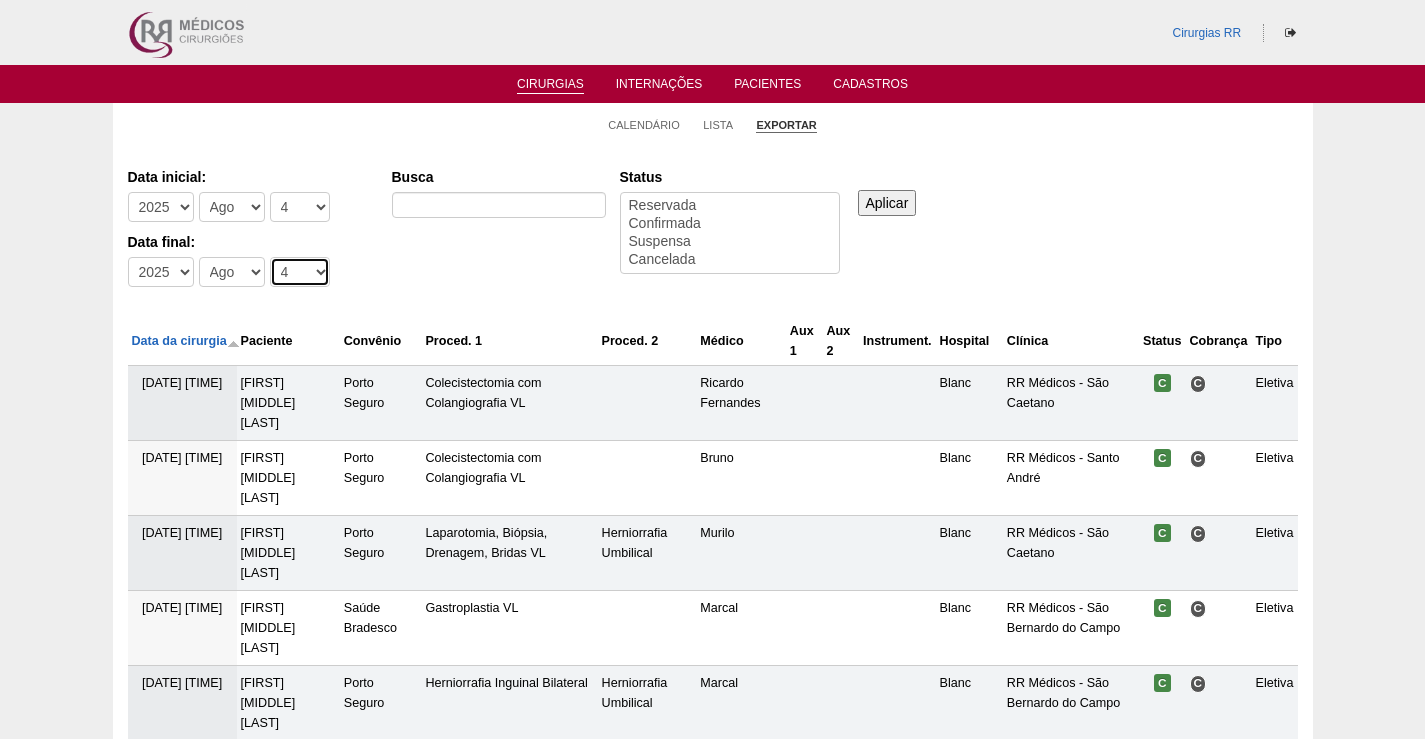 click on "-Dia 1 2 3 4 5 6 7 8 9 10 11 12 13 14 15 16 17 18 19 20 21 22 23 24 25 26 27 28 29 30 31" at bounding box center [300, 272] 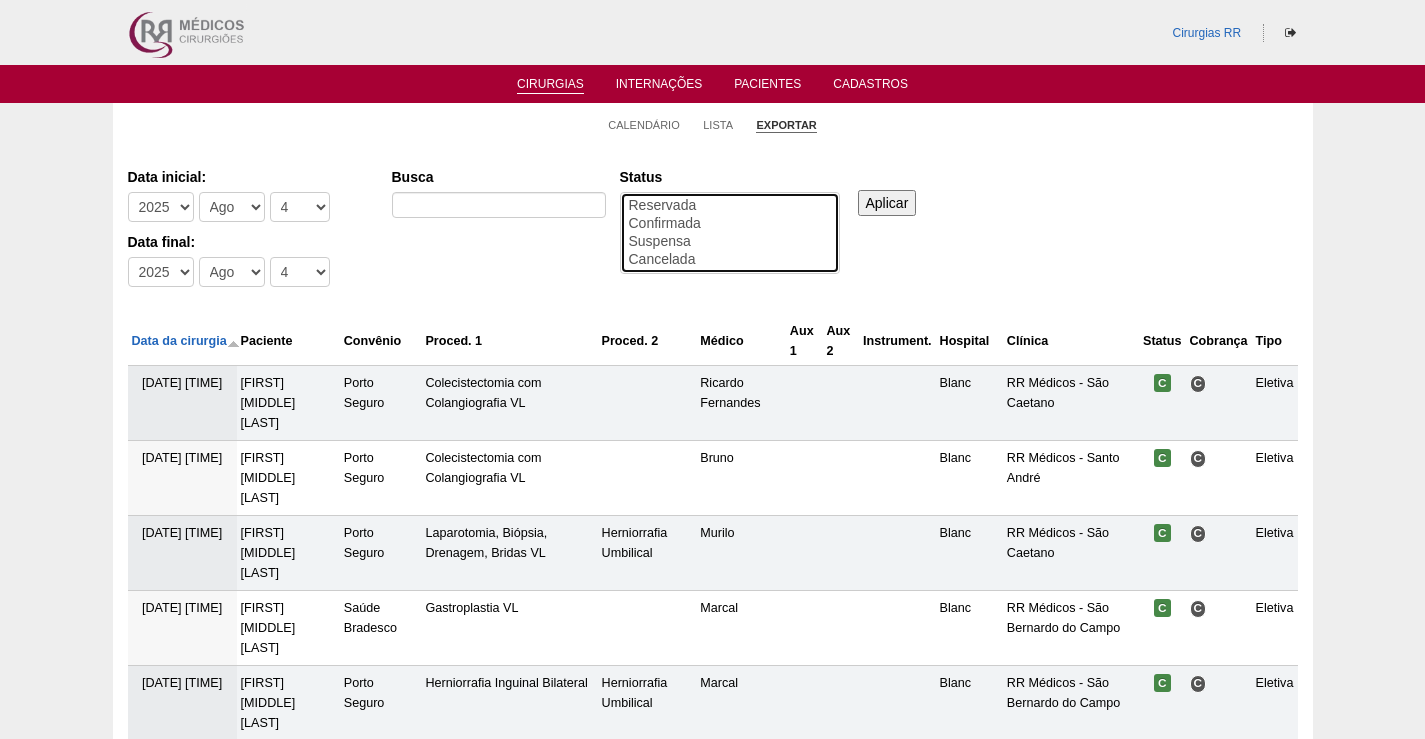 select on "conf" 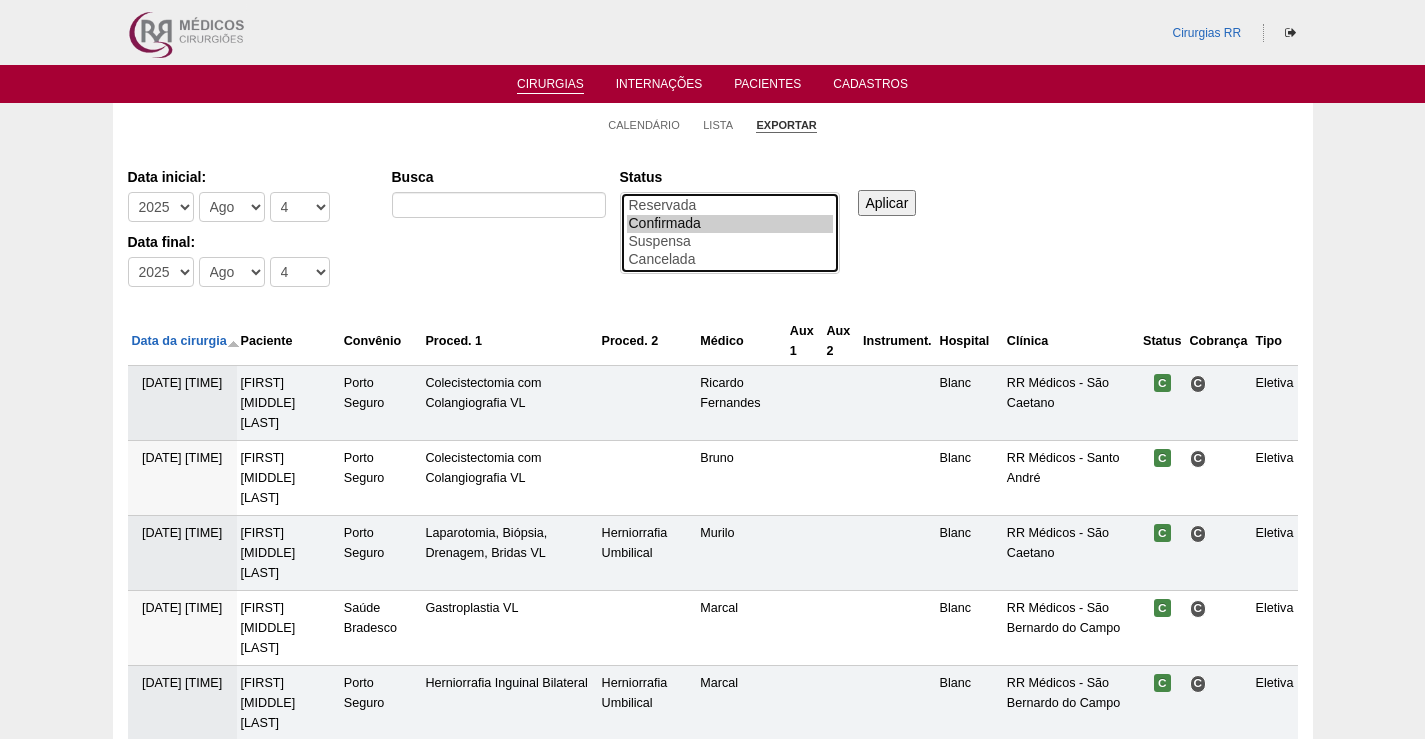 click on "Confirmada" at bounding box center (730, 224) 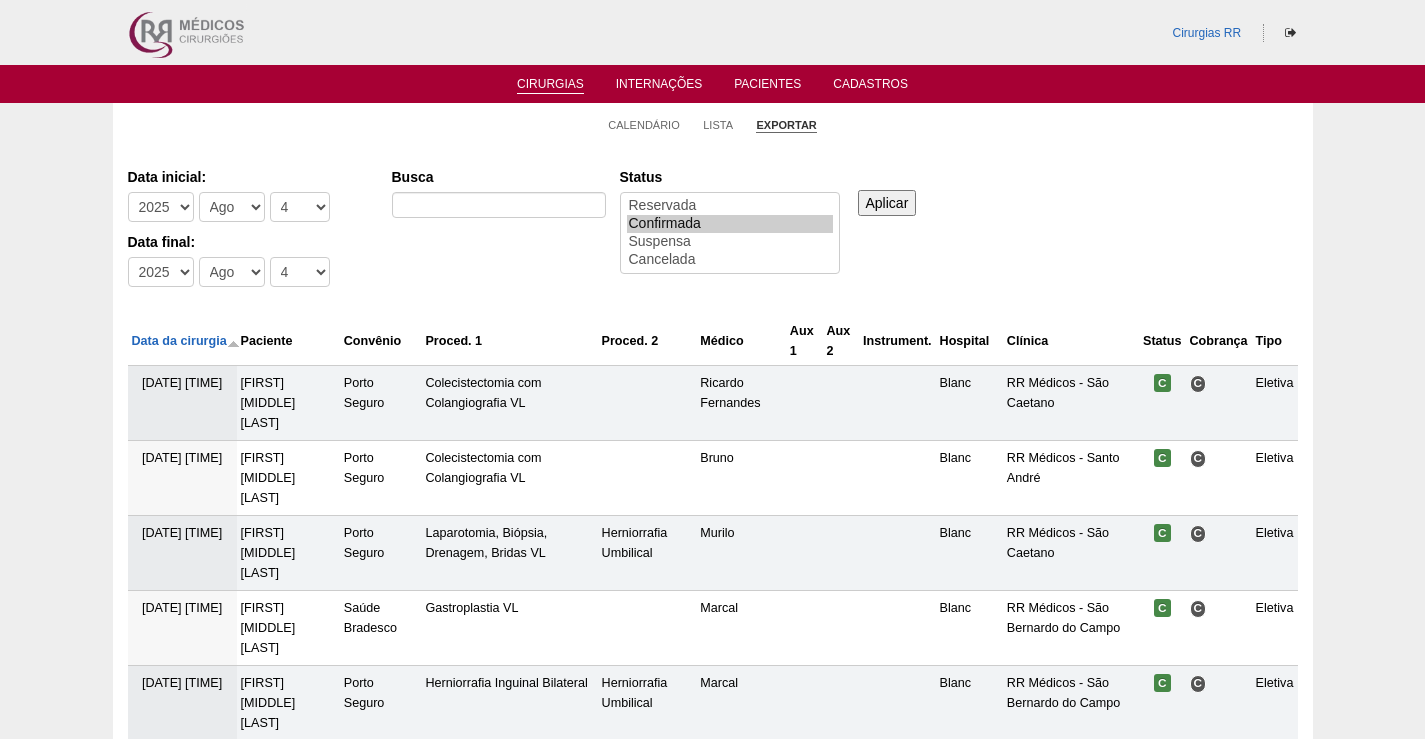 click on "Aplicar" at bounding box center (887, 203) 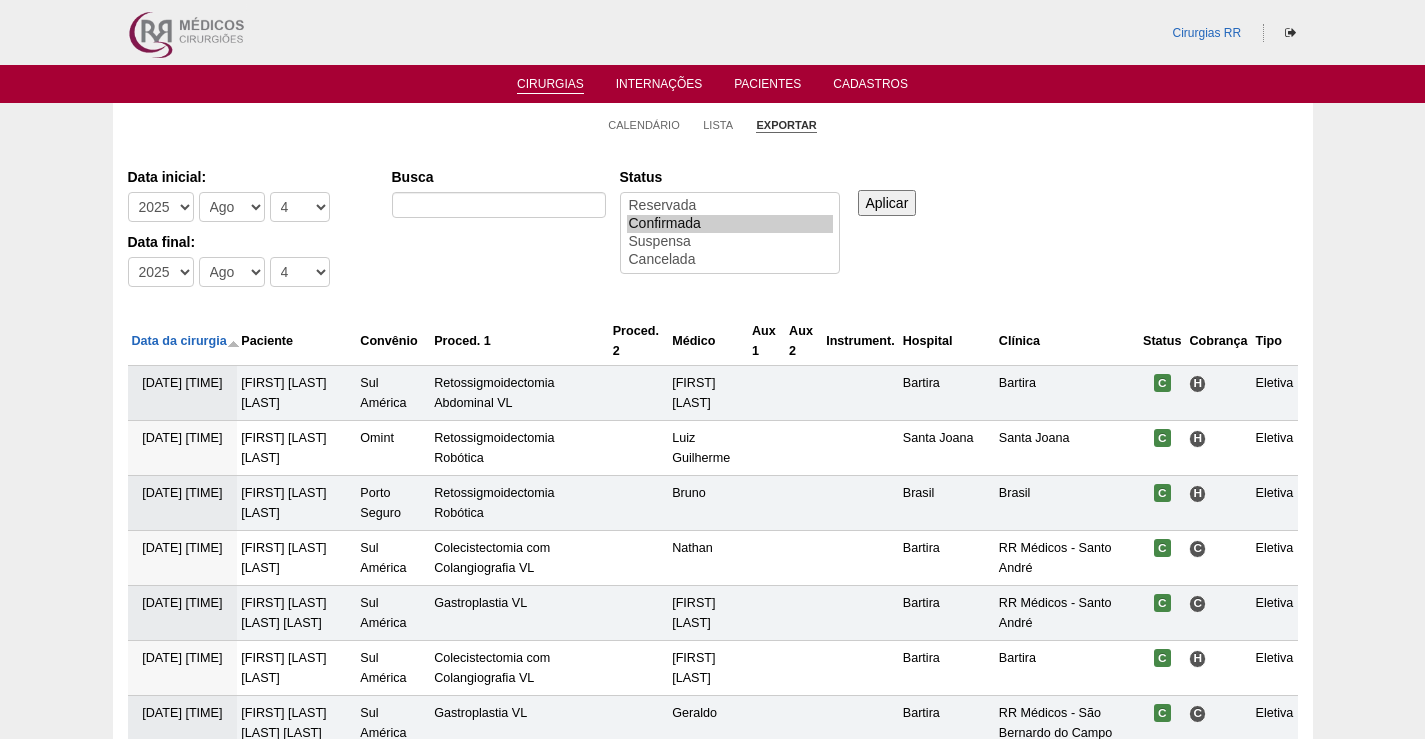 scroll, scrollTop: 0, scrollLeft: 0, axis: both 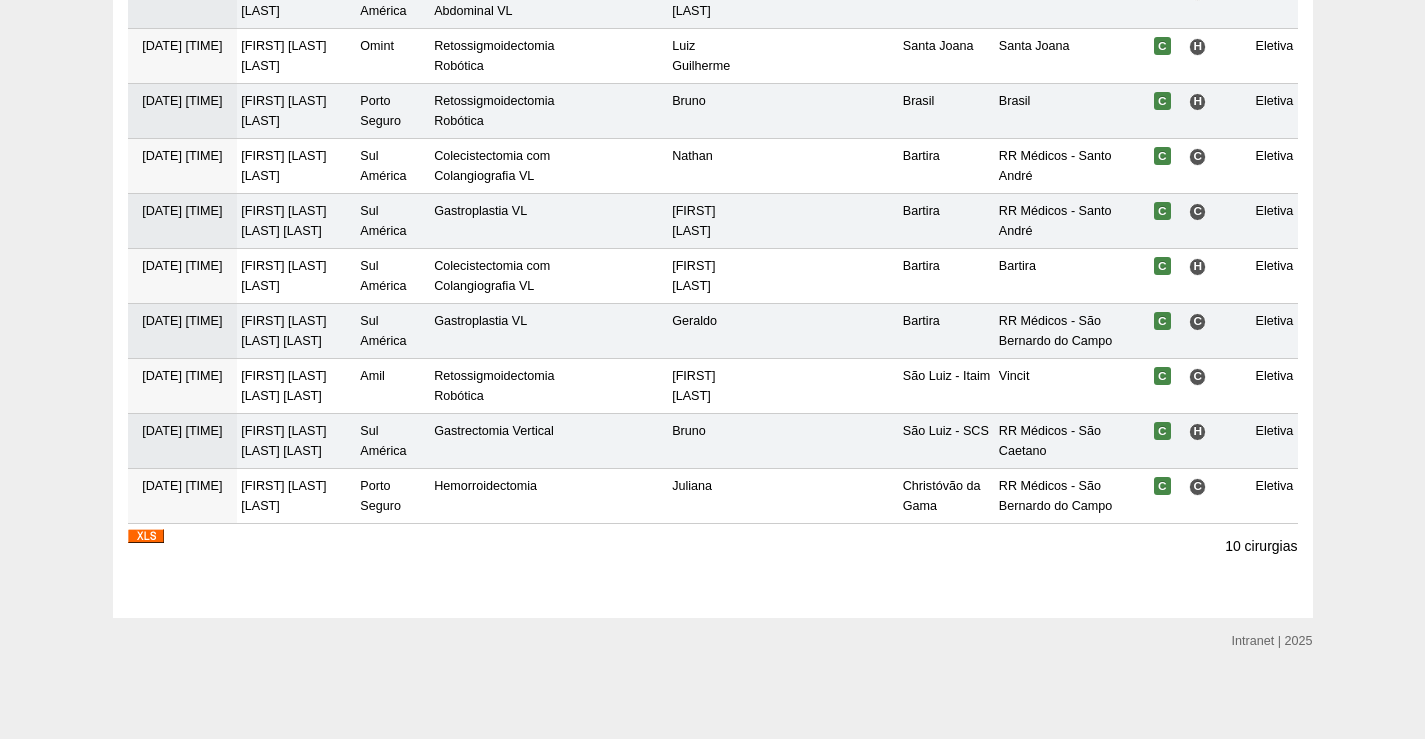 click at bounding box center [146, 536] 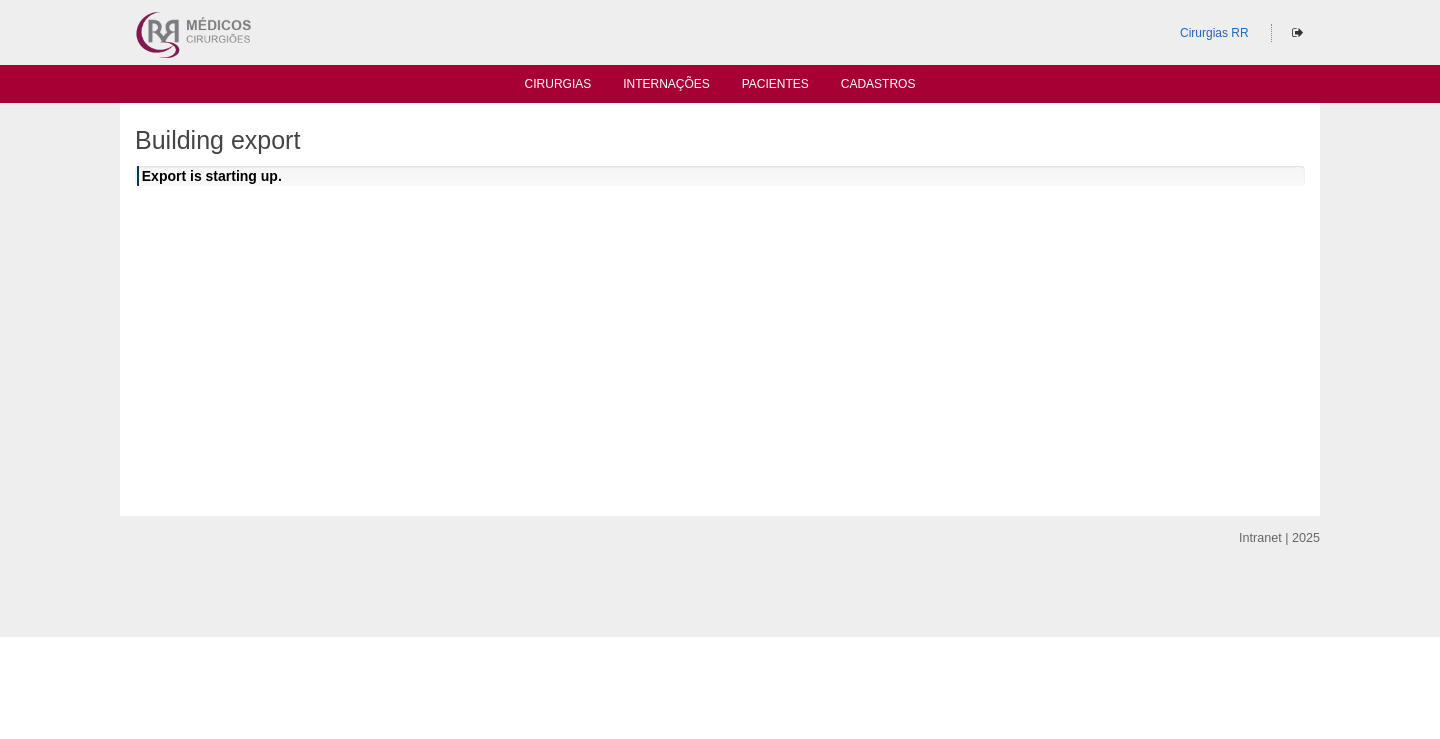 scroll, scrollTop: 0, scrollLeft: 0, axis: both 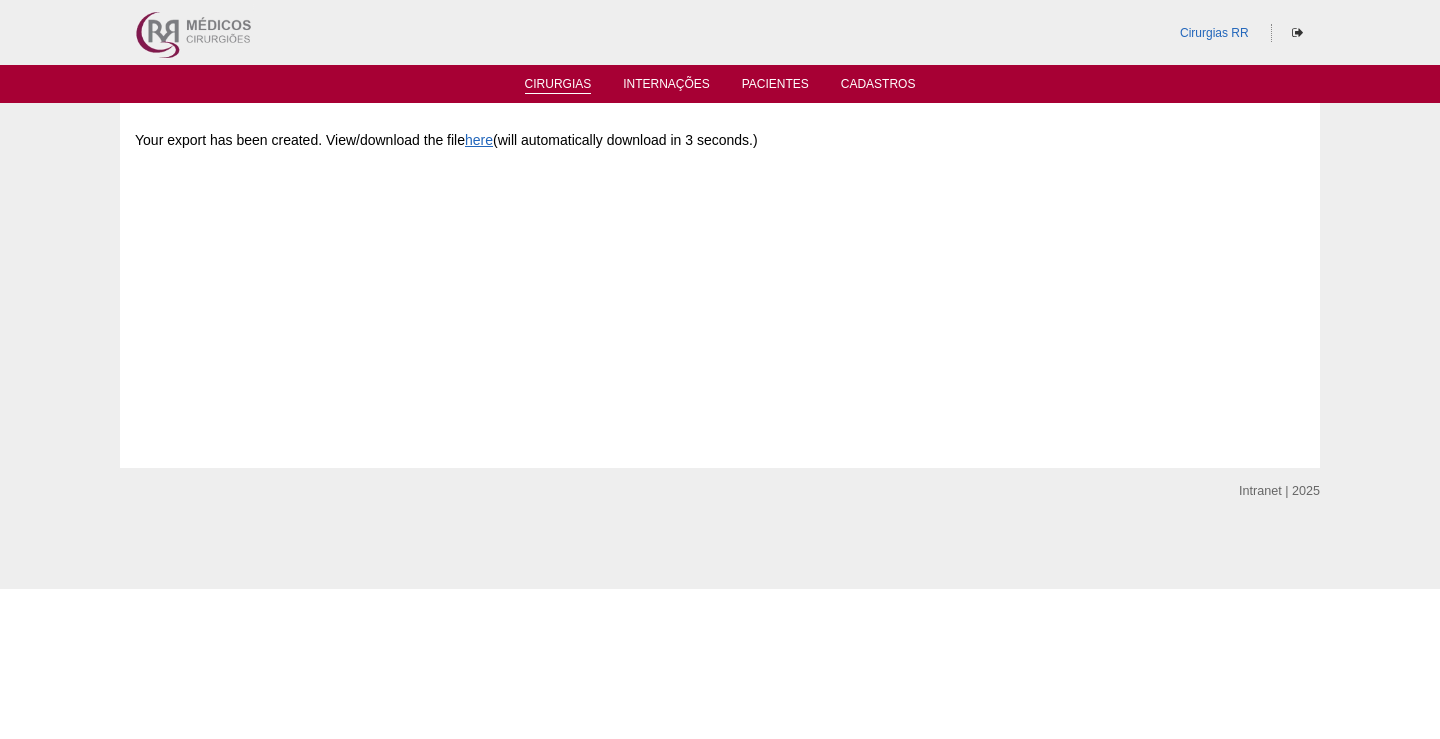 click on "Cirurgias" at bounding box center (558, 85) 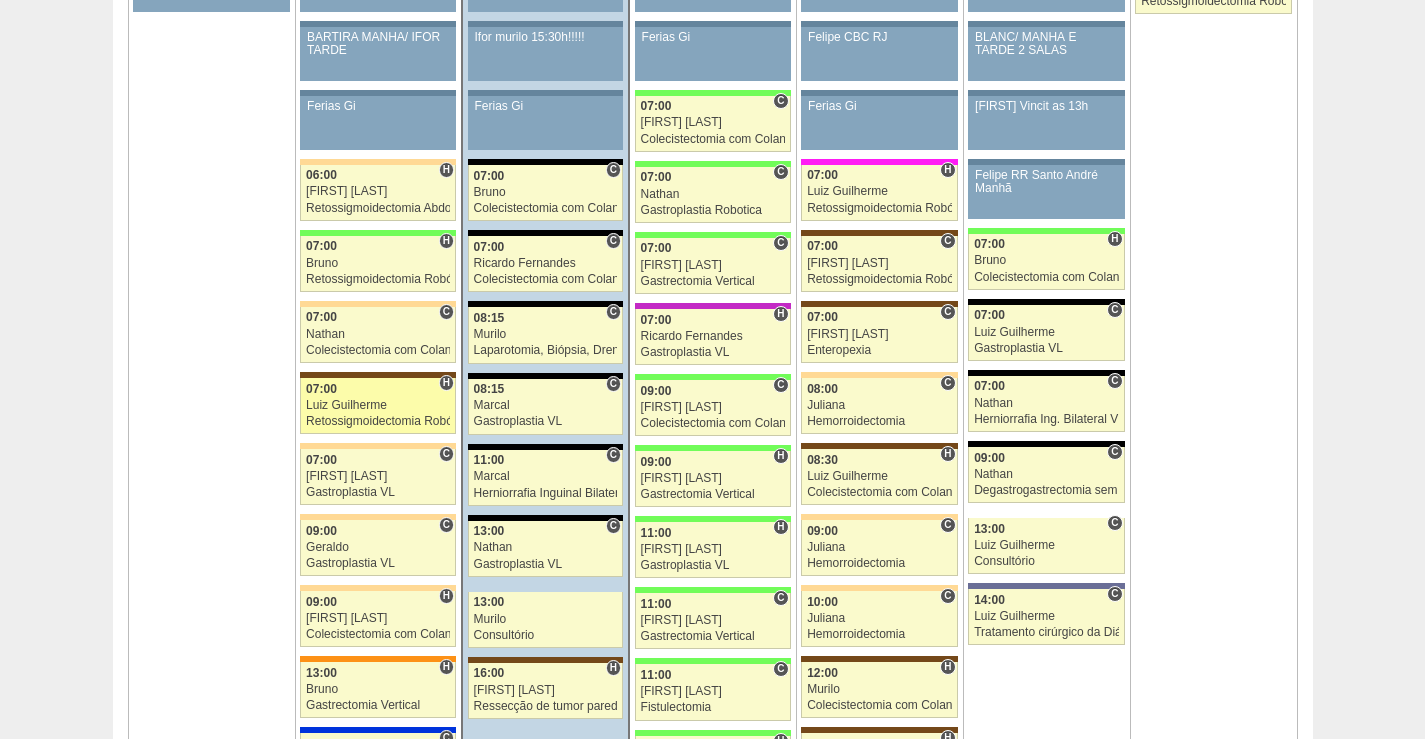 scroll, scrollTop: 1200, scrollLeft: 0, axis: vertical 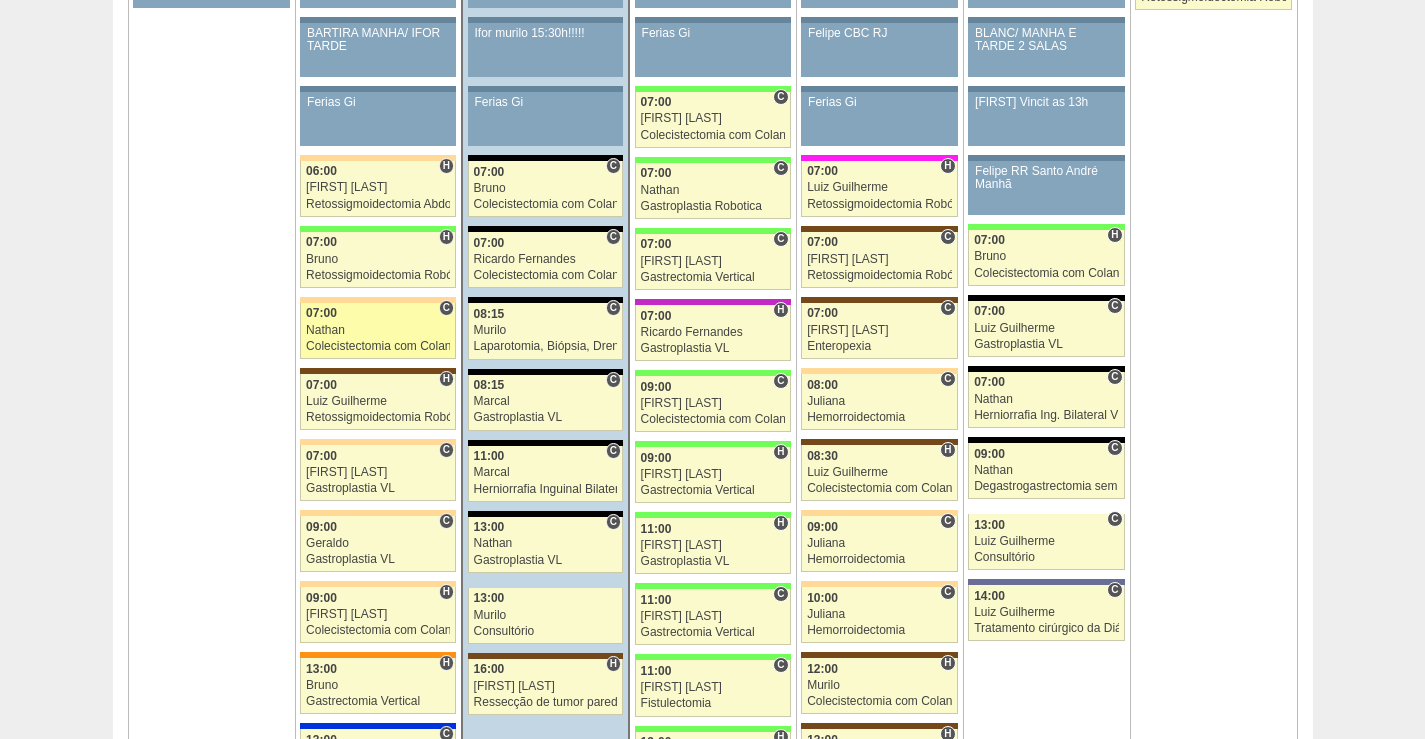 click on "Nathan" at bounding box center (378, 330) 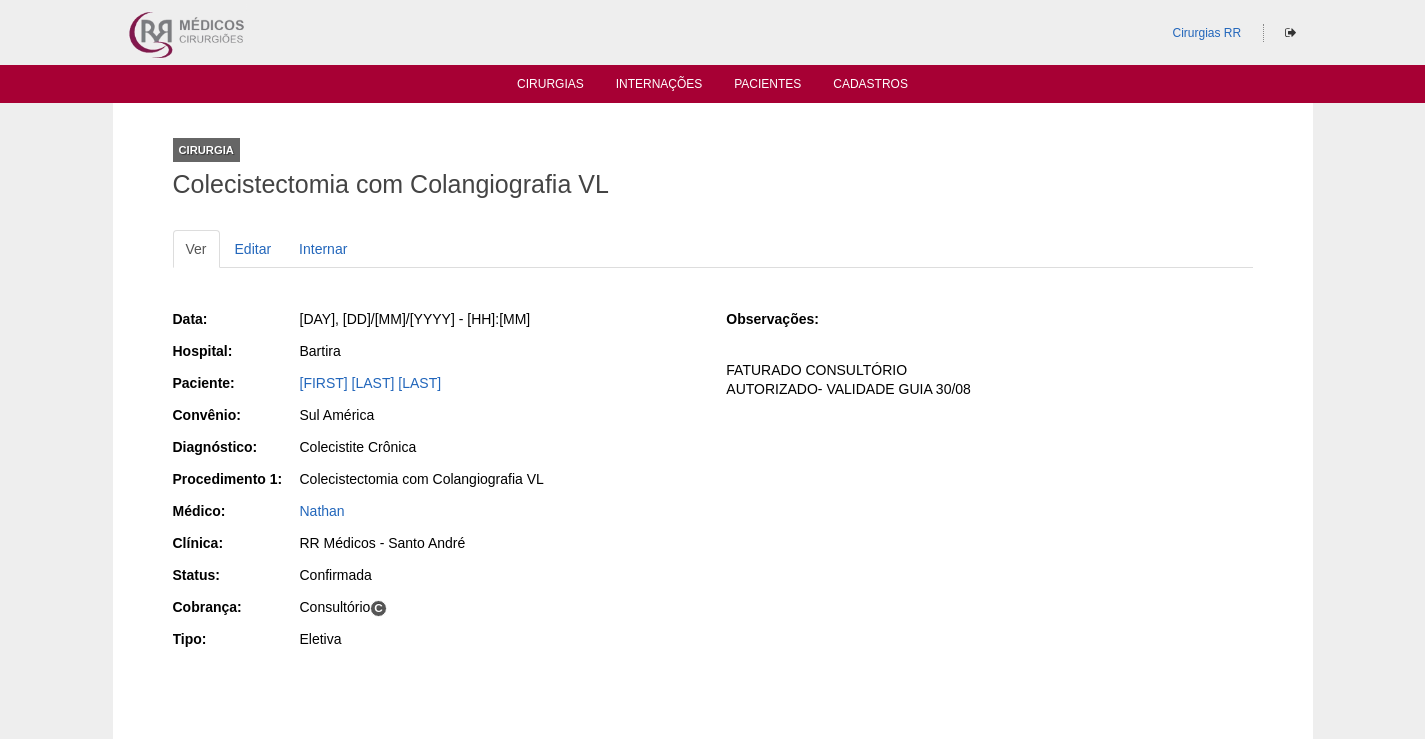 scroll, scrollTop: 0, scrollLeft: 0, axis: both 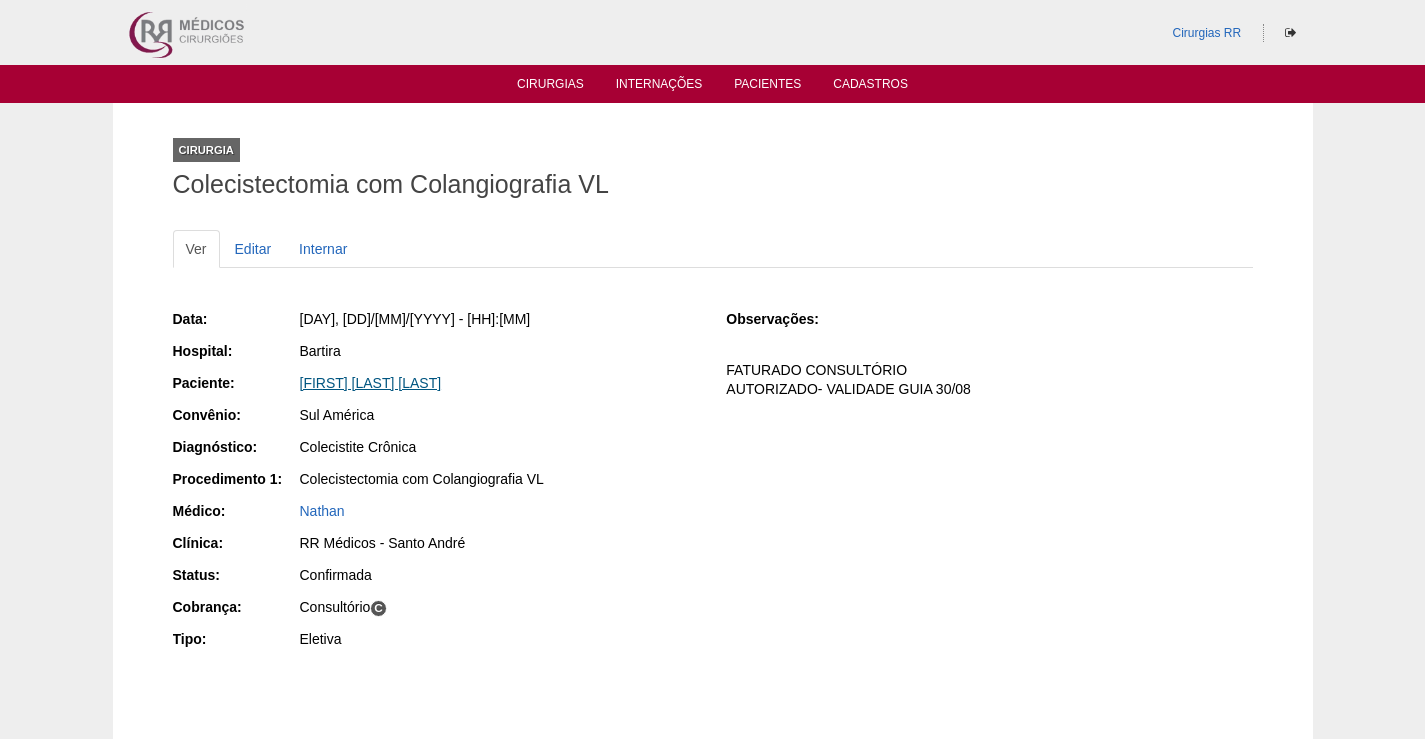 click on "[FIRST] [LAST] [LAST]" at bounding box center [371, 383] 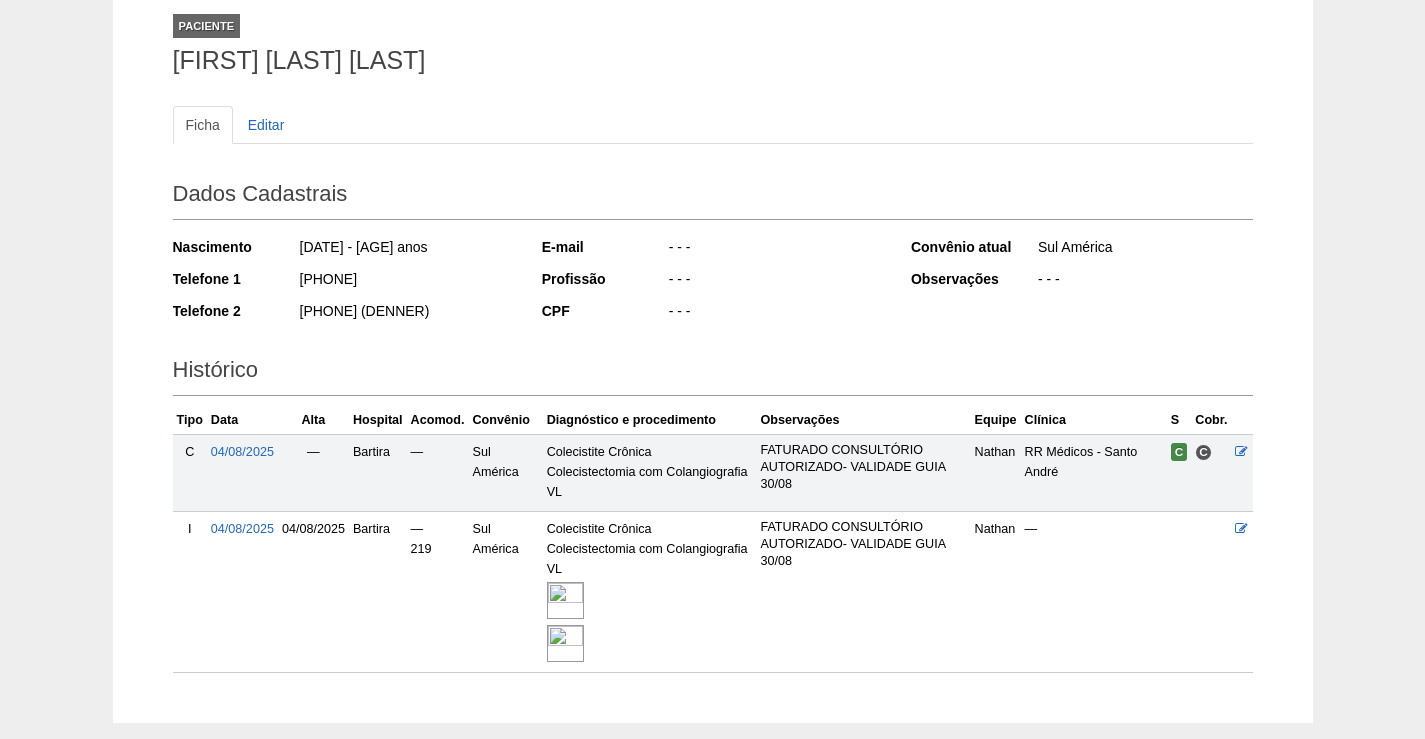 scroll, scrollTop: 229, scrollLeft: 0, axis: vertical 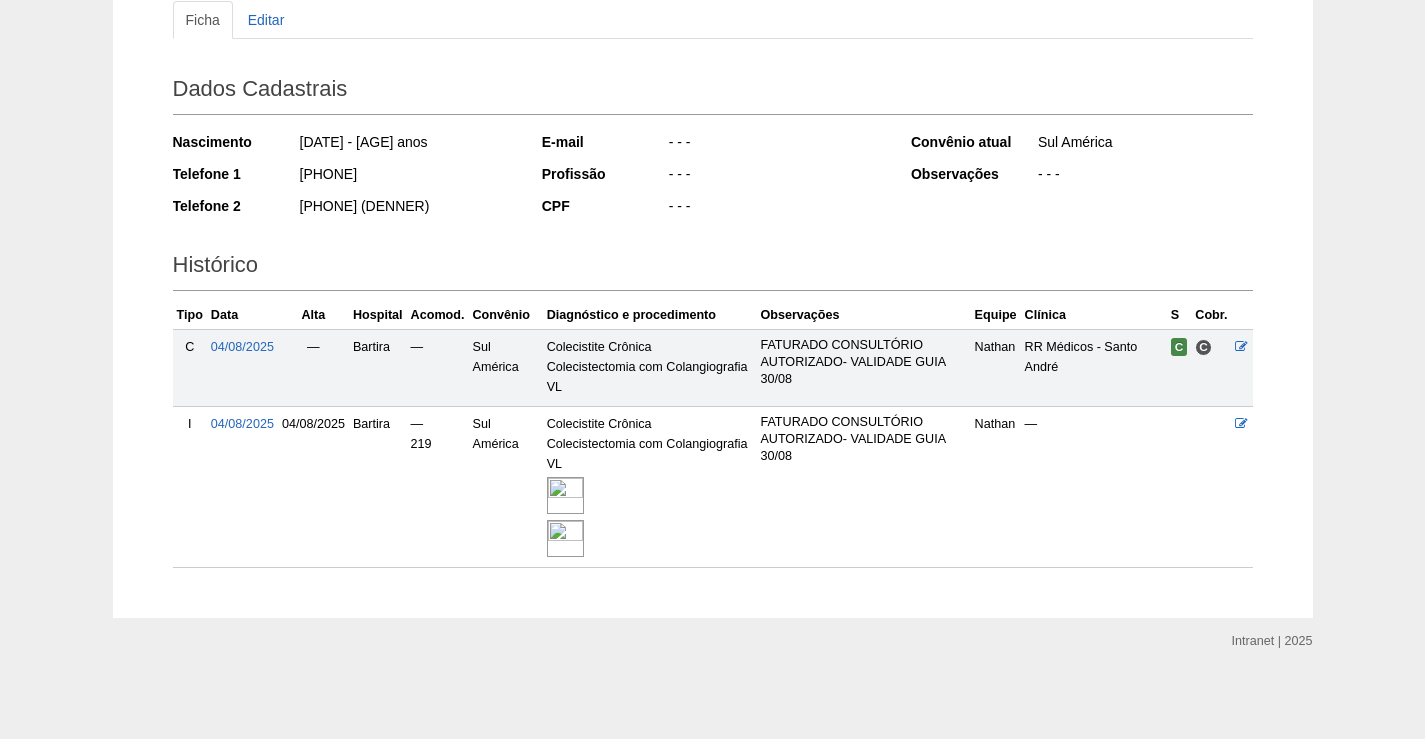 click at bounding box center (565, 495) 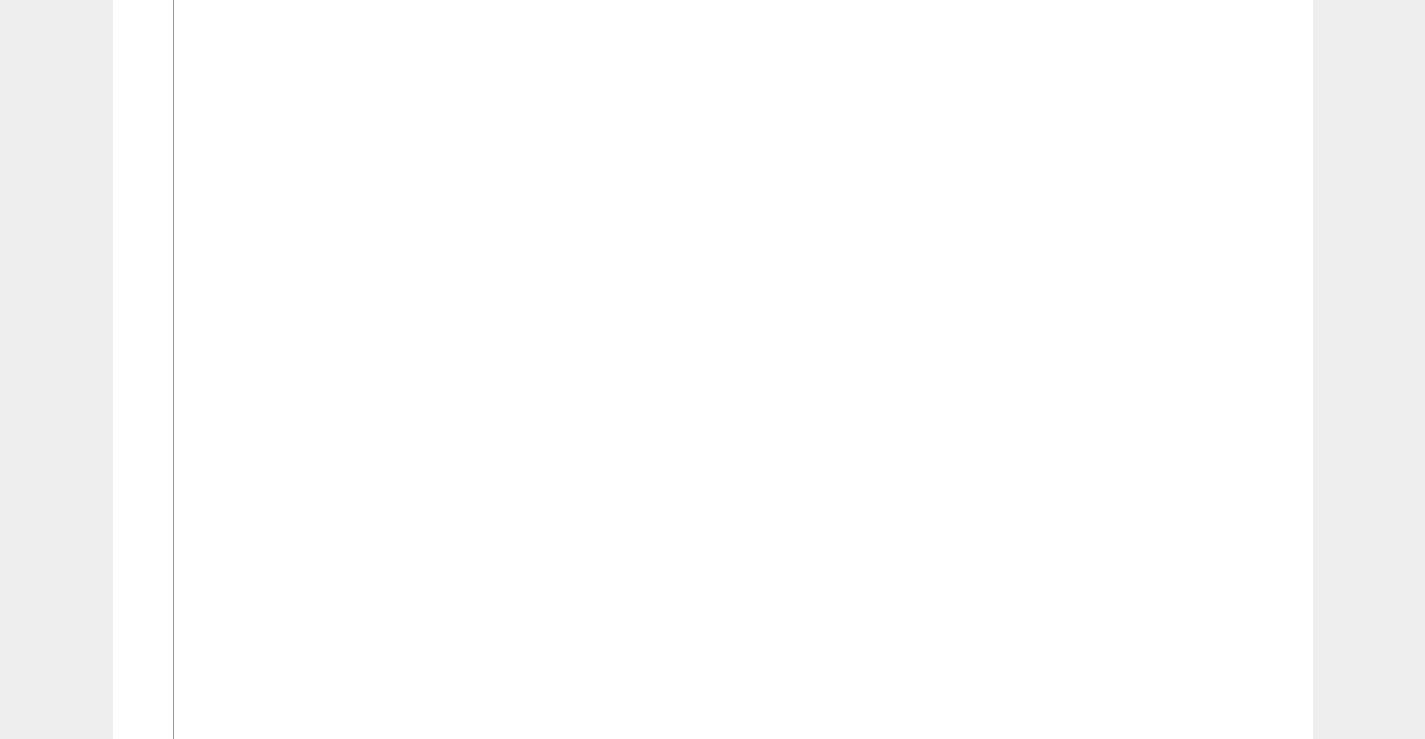 scroll, scrollTop: 700, scrollLeft: 0, axis: vertical 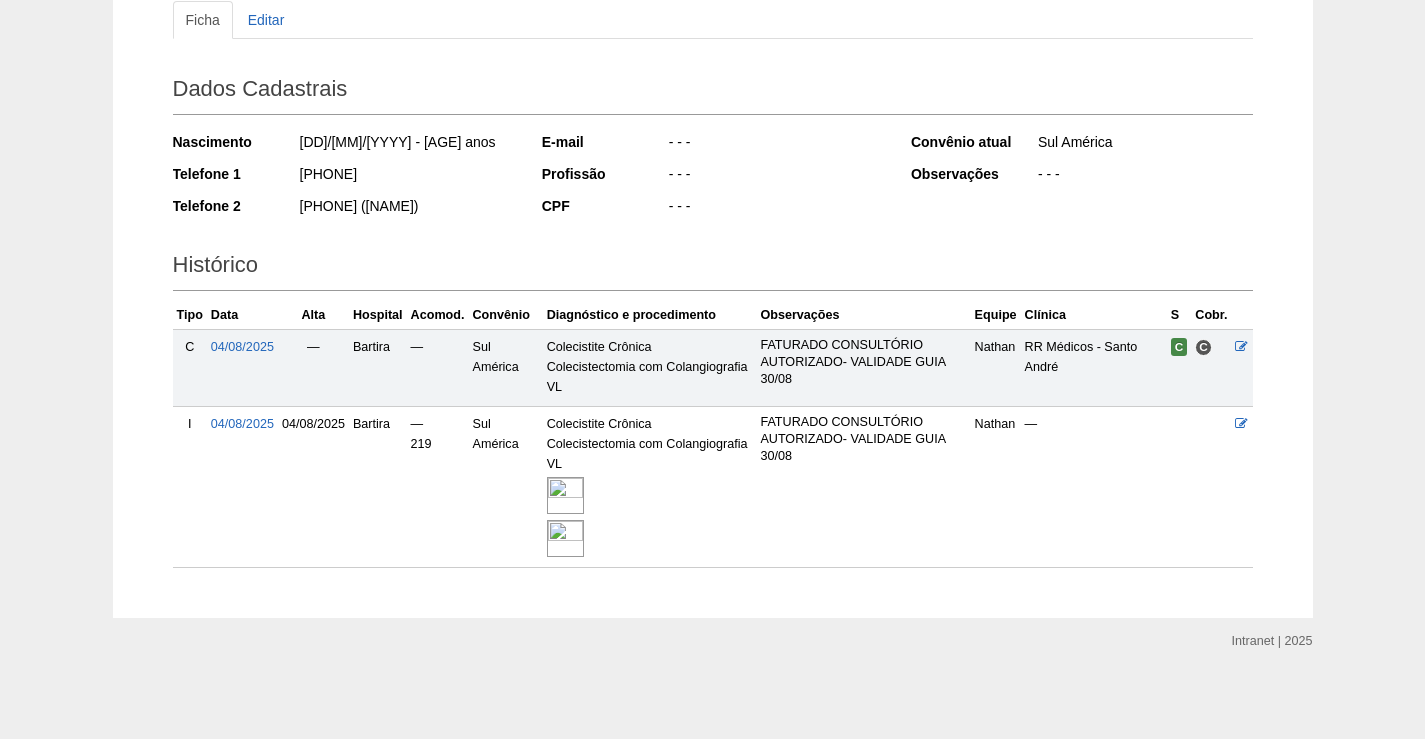 click at bounding box center [565, 538] 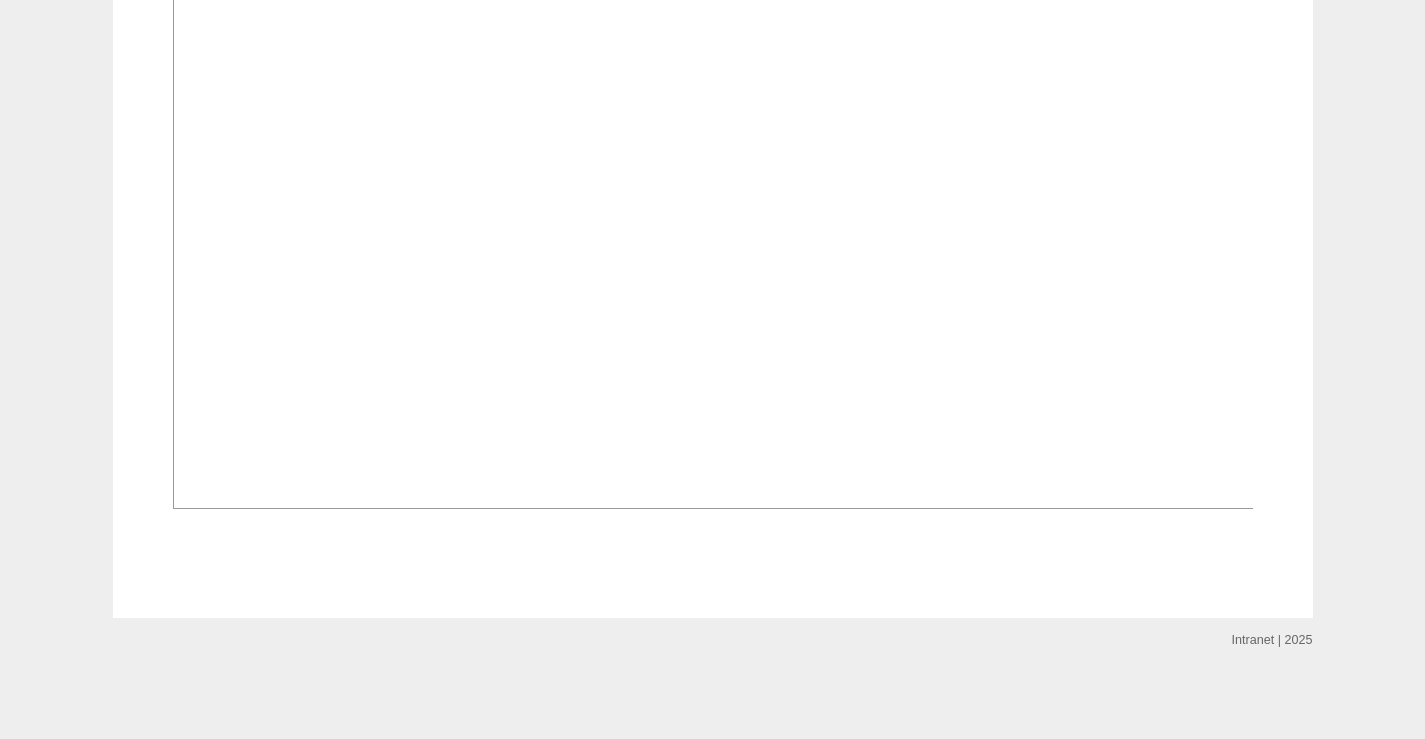 scroll, scrollTop: 2100, scrollLeft: 0, axis: vertical 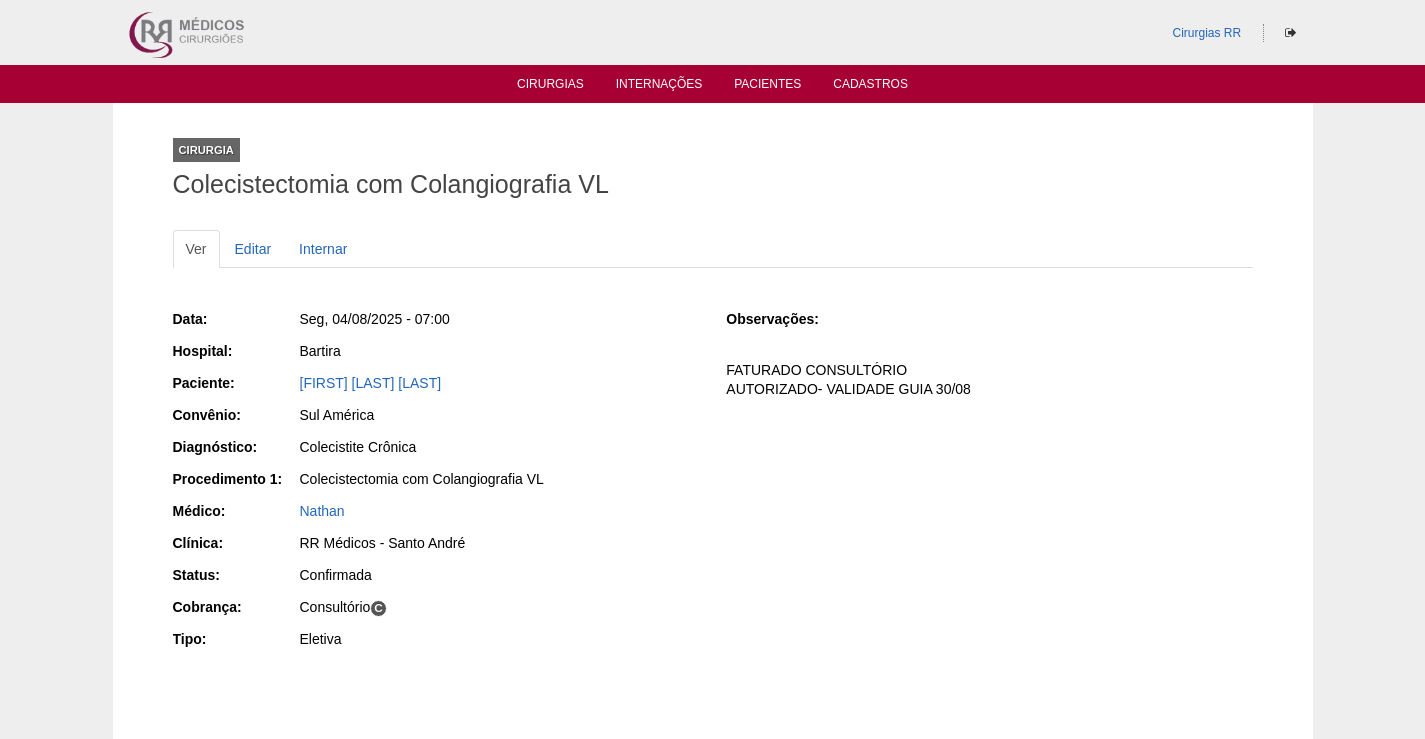 drag, startPoint x: 519, startPoint y: 381, endPoint x: 273, endPoint y: 385, distance: 246.03252 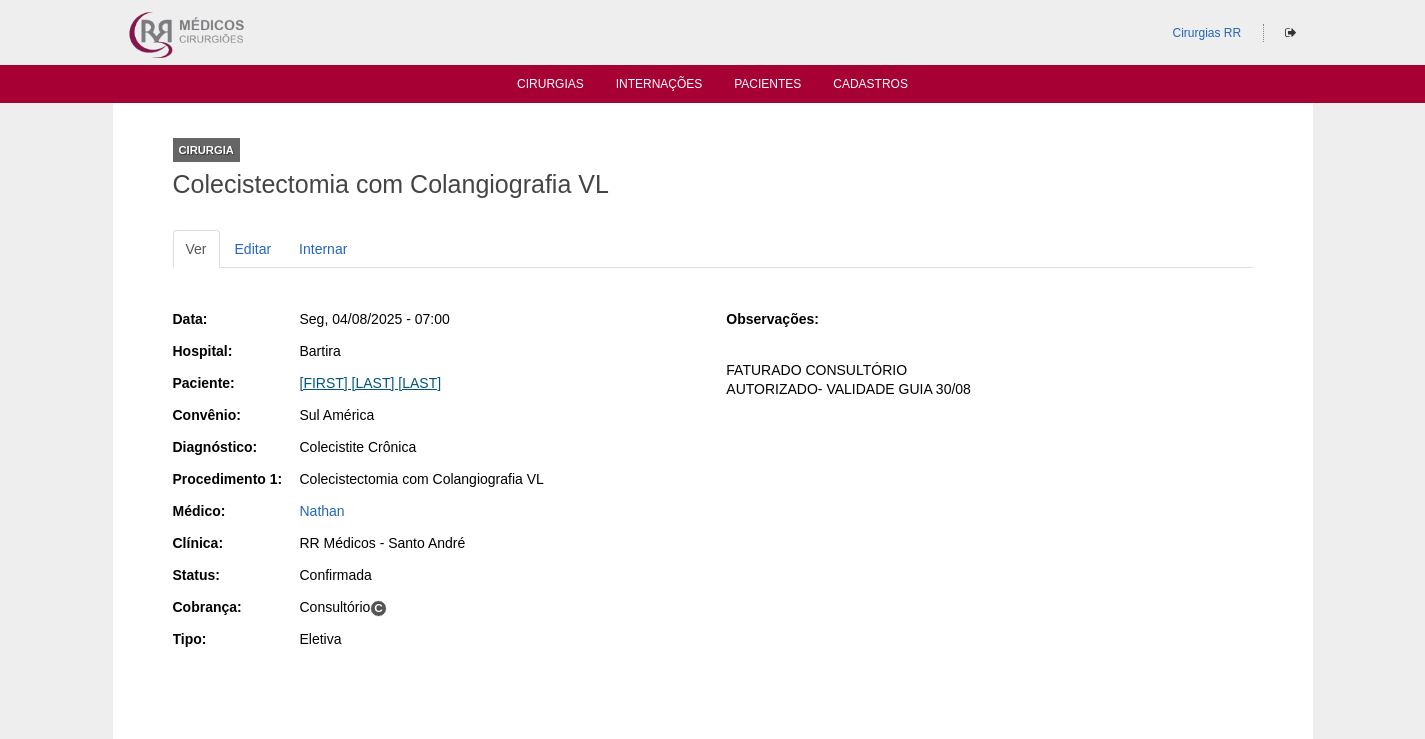 click on "[FIRST] [LAST] [LAST]" at bounding box center [371, 383] 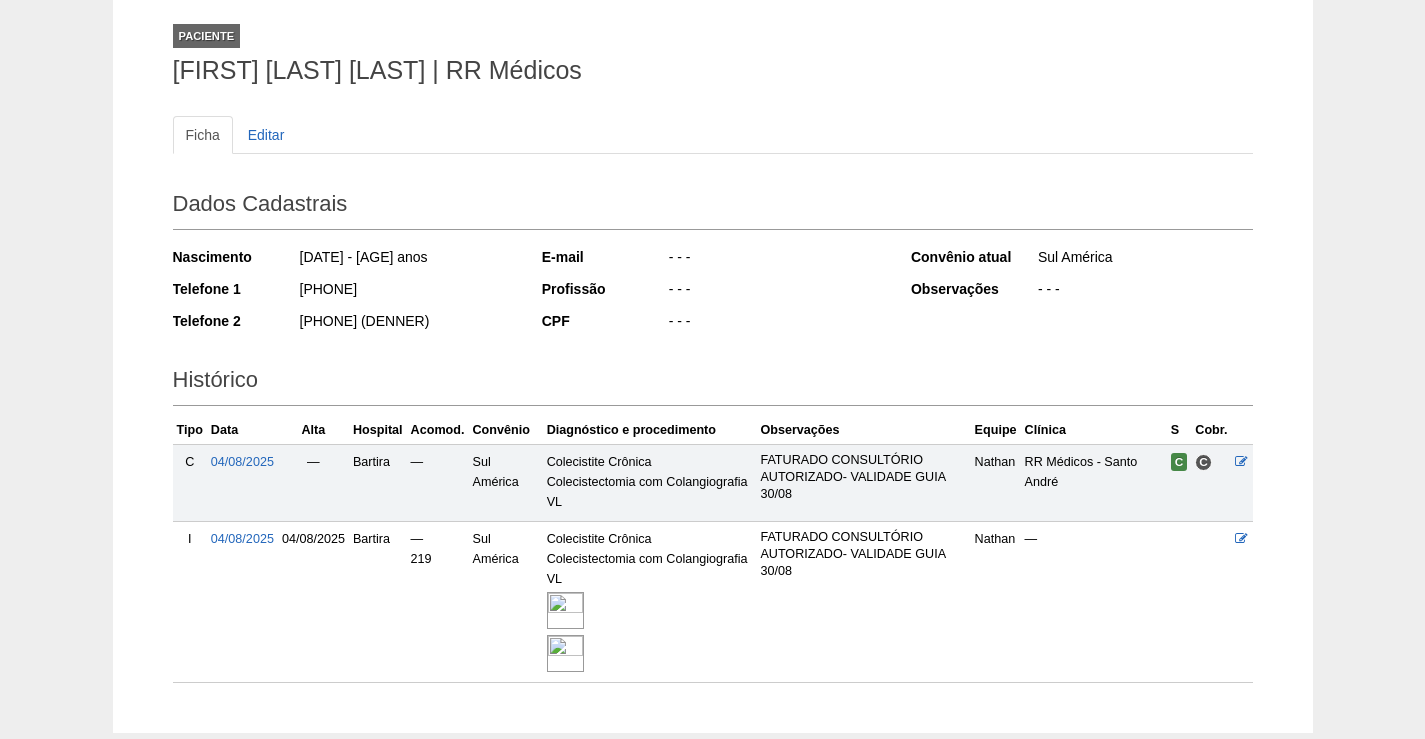 scroll, scrollTop: 0, scrollLeft: 0, axis: both 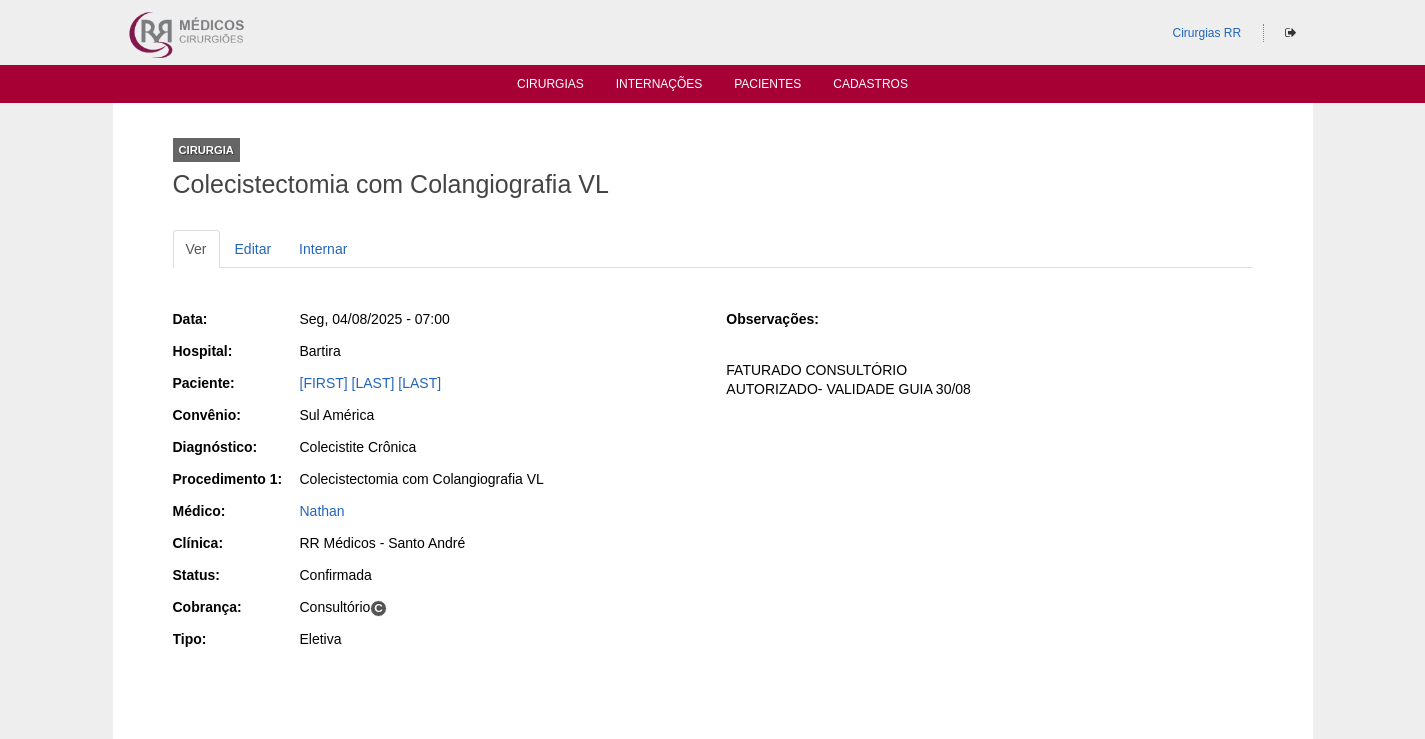 drag, startPoint x: 516, startPoint y: 389, endPoint x: 513, endPoint y: 511, distance: 122.03688 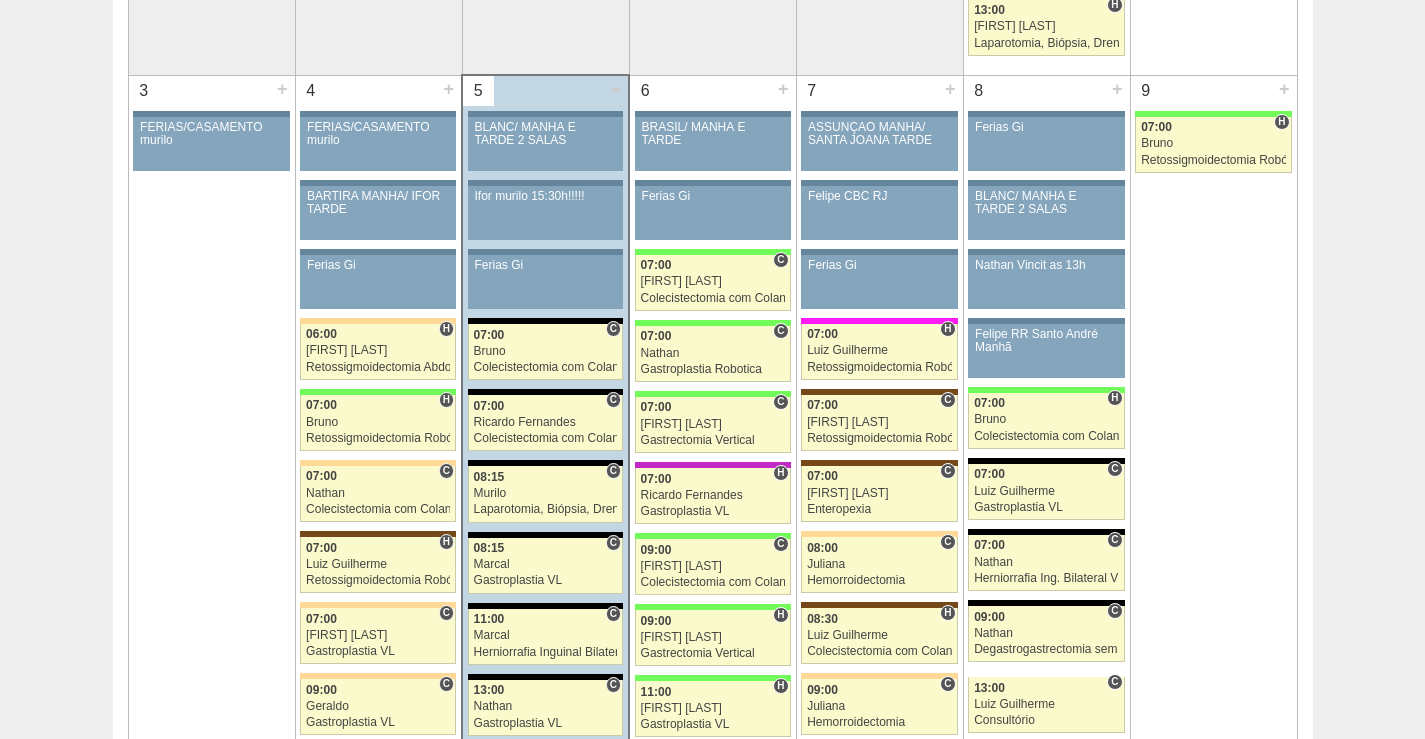 scroll, scrollTop: 1100, scrollLeft: 0, axis: vertical 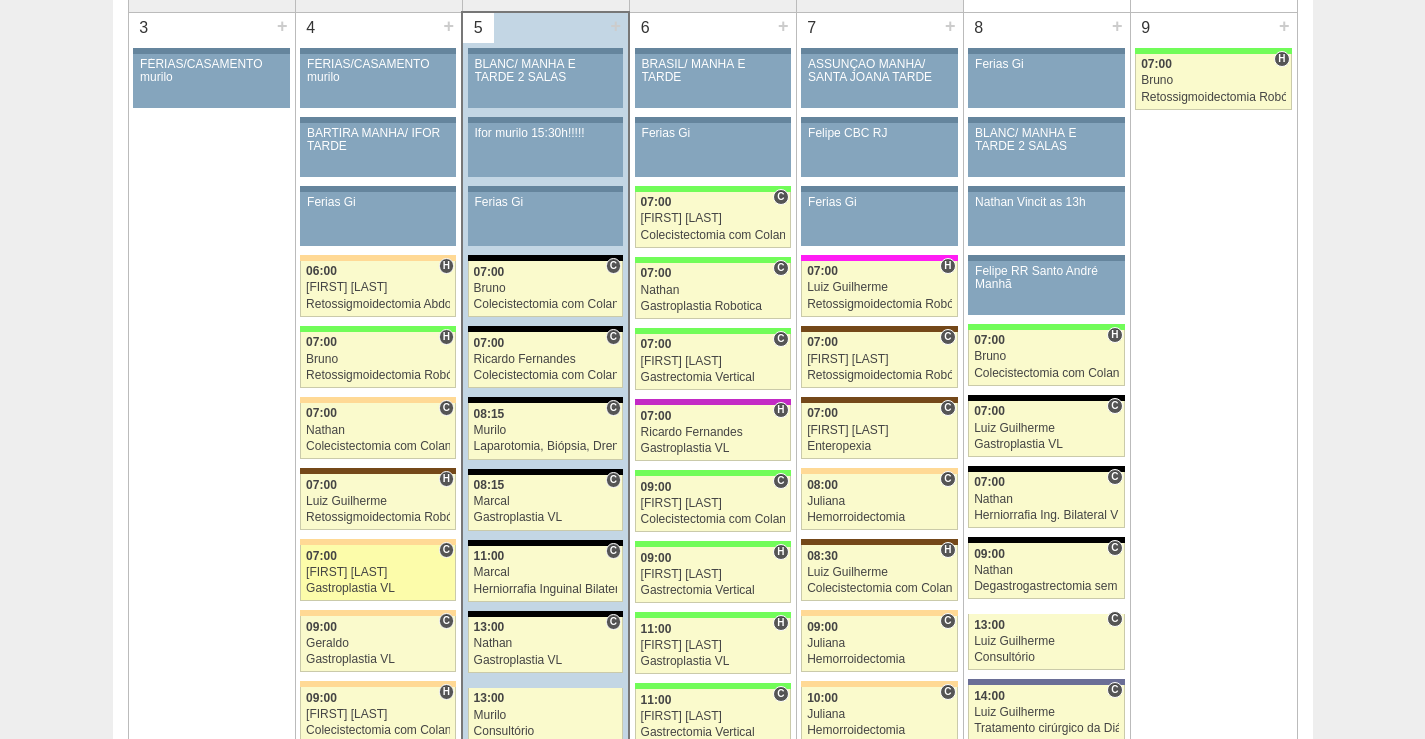 click on "[FIRST] [LAST]" at bounding box center (378, 572) 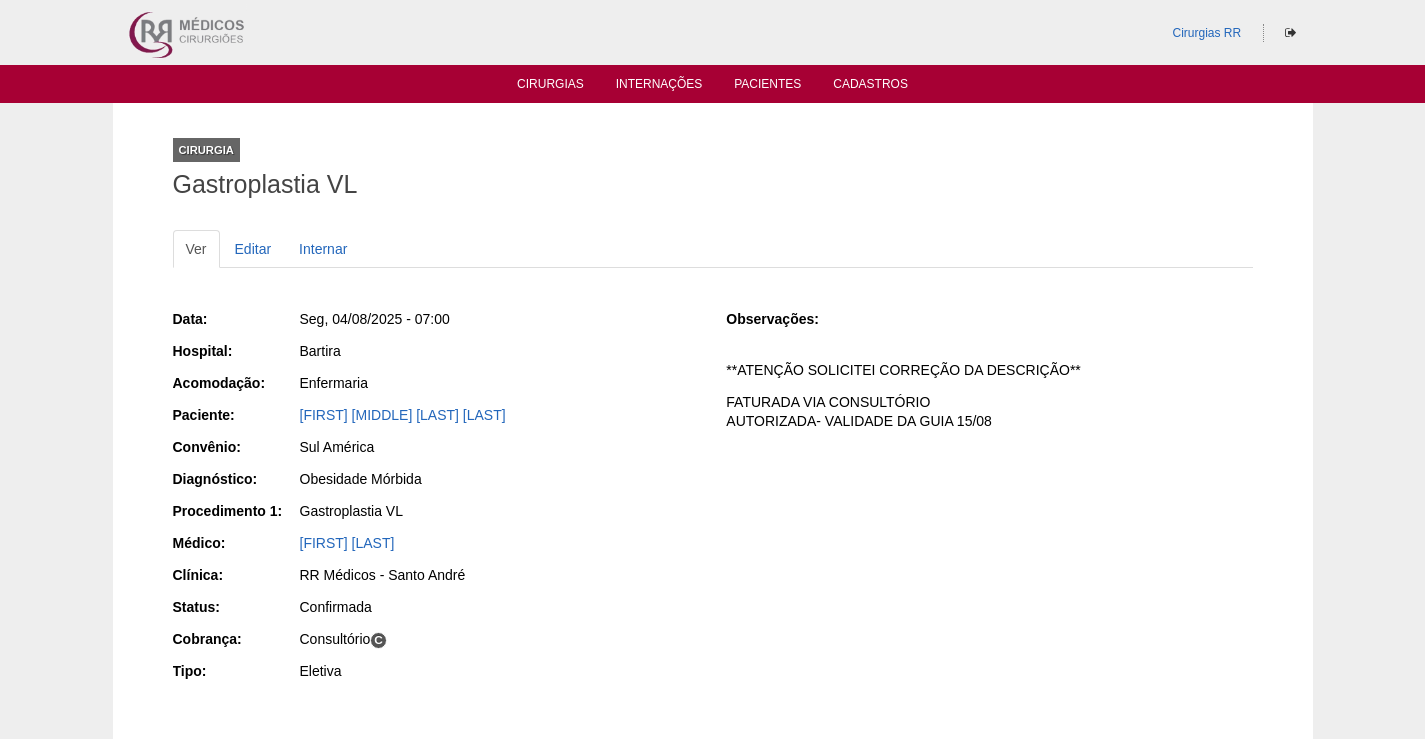 scroll, scrollTop: 0, scrollLeft: 0, axis: both 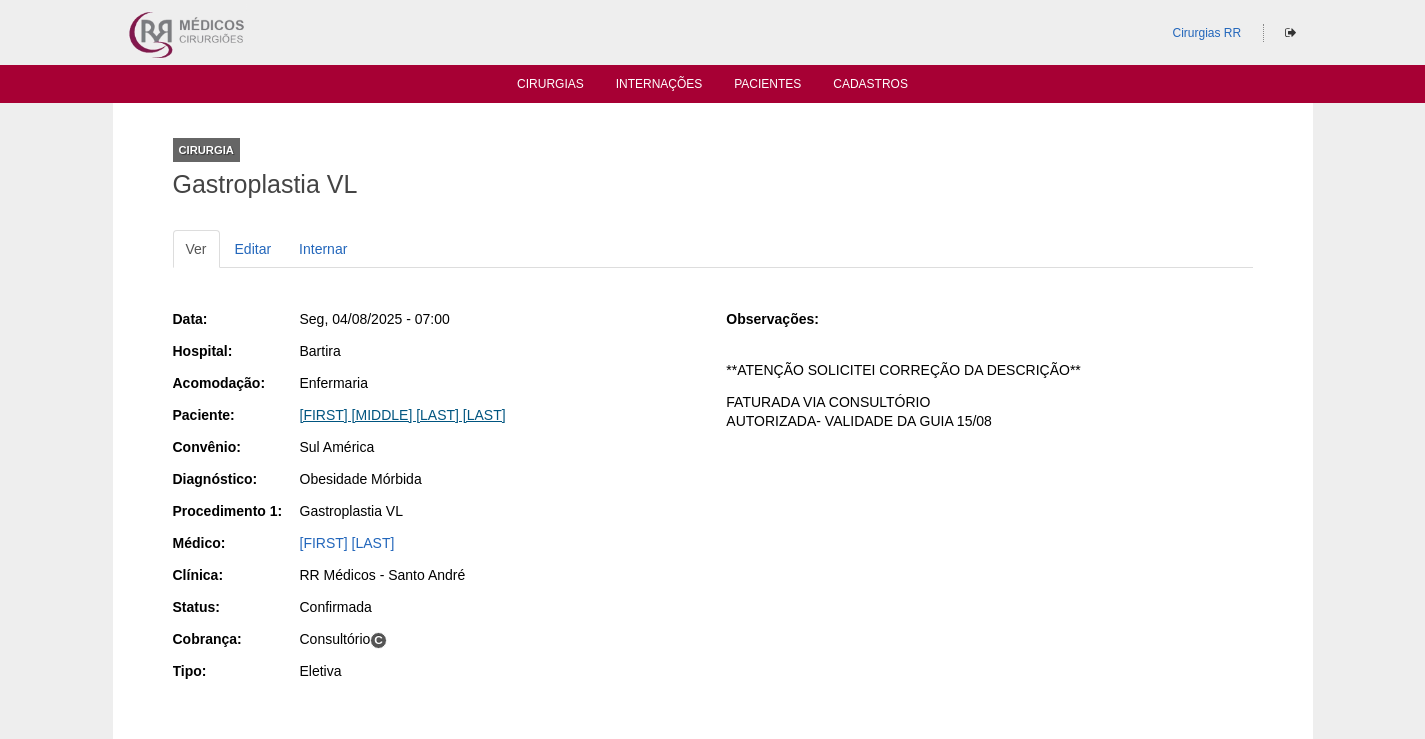 click on "[FIRST] [MIDDLE] [LAST] [LAST]" at bounding box center (403, 415) 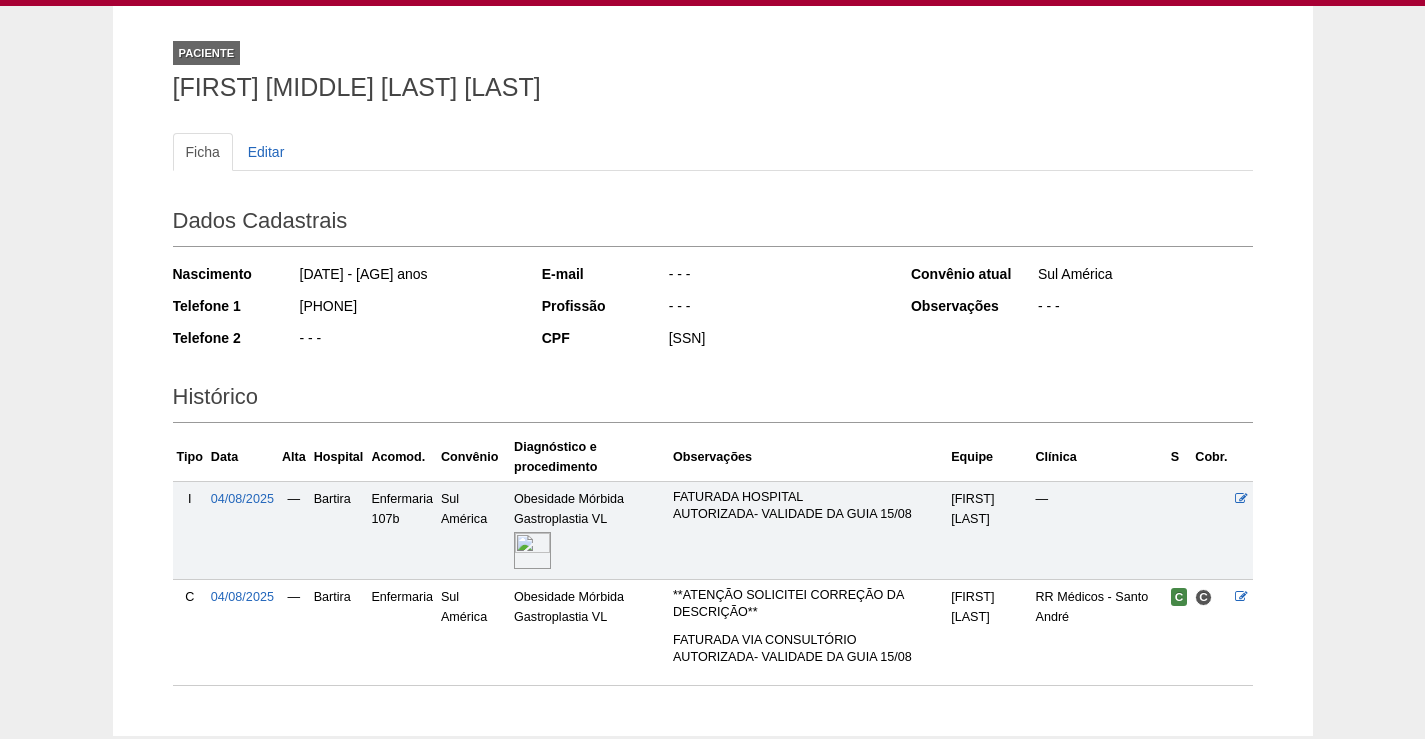 scroll, scrollTop: 214, scrollLeft: 0, axis: vertical 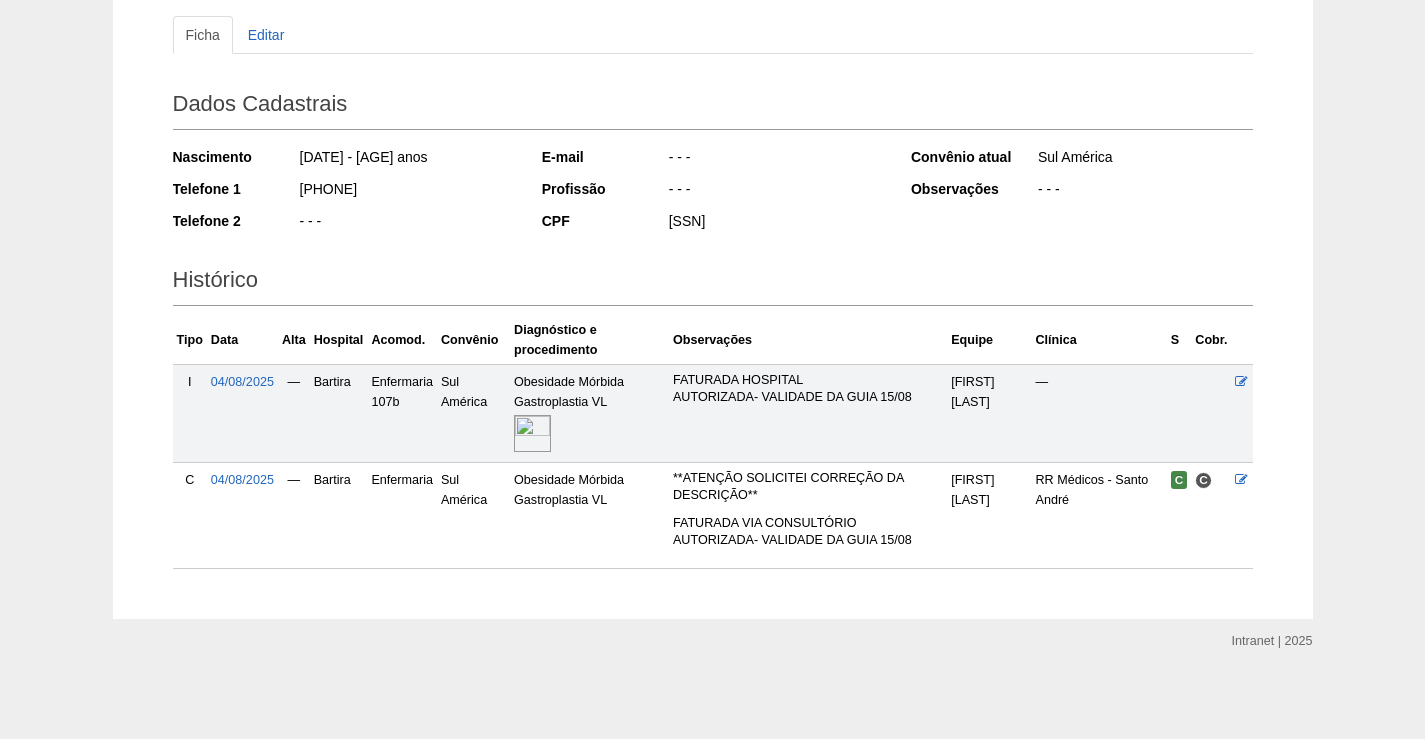 click at bounding box center [532, 433] 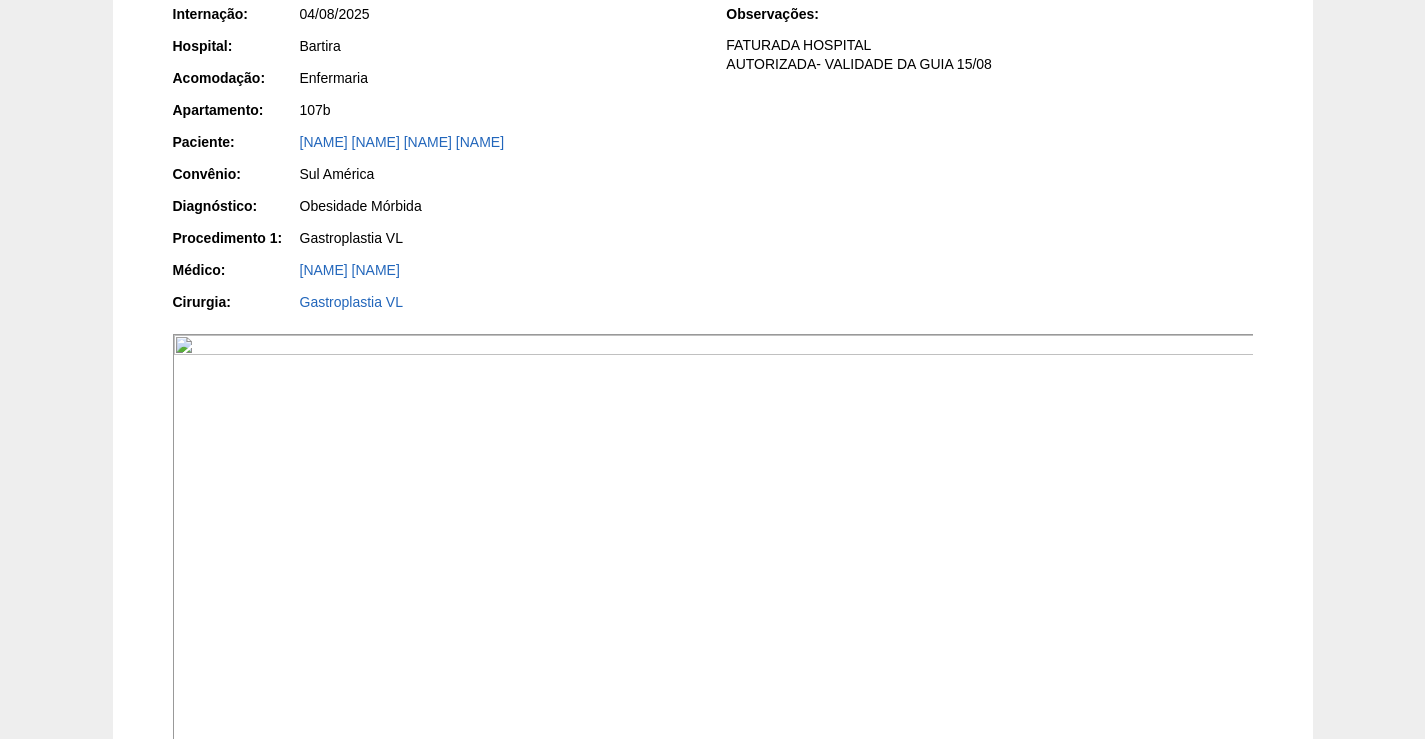 scroll, scrollTop: 500, scrollLeft: 0, axis: vertical 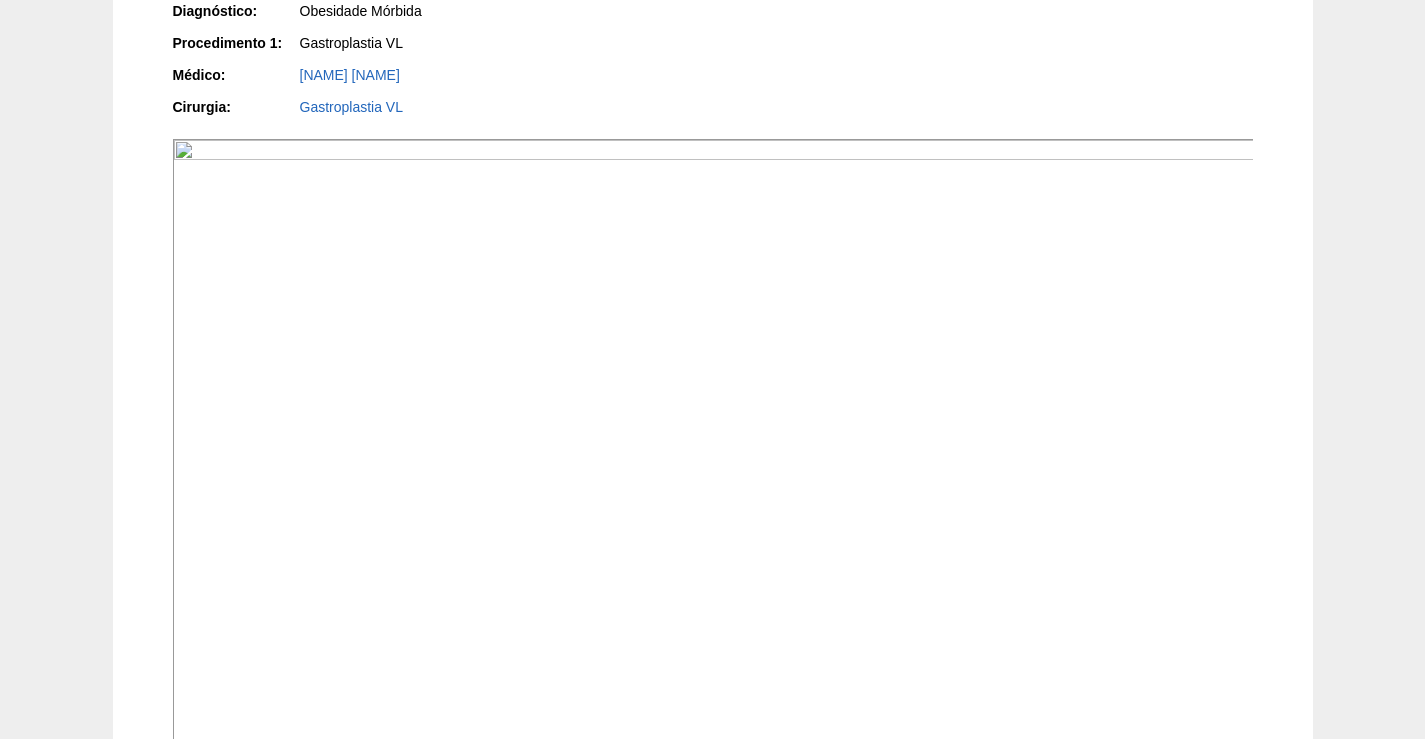 click at bounding box center (714, 545) 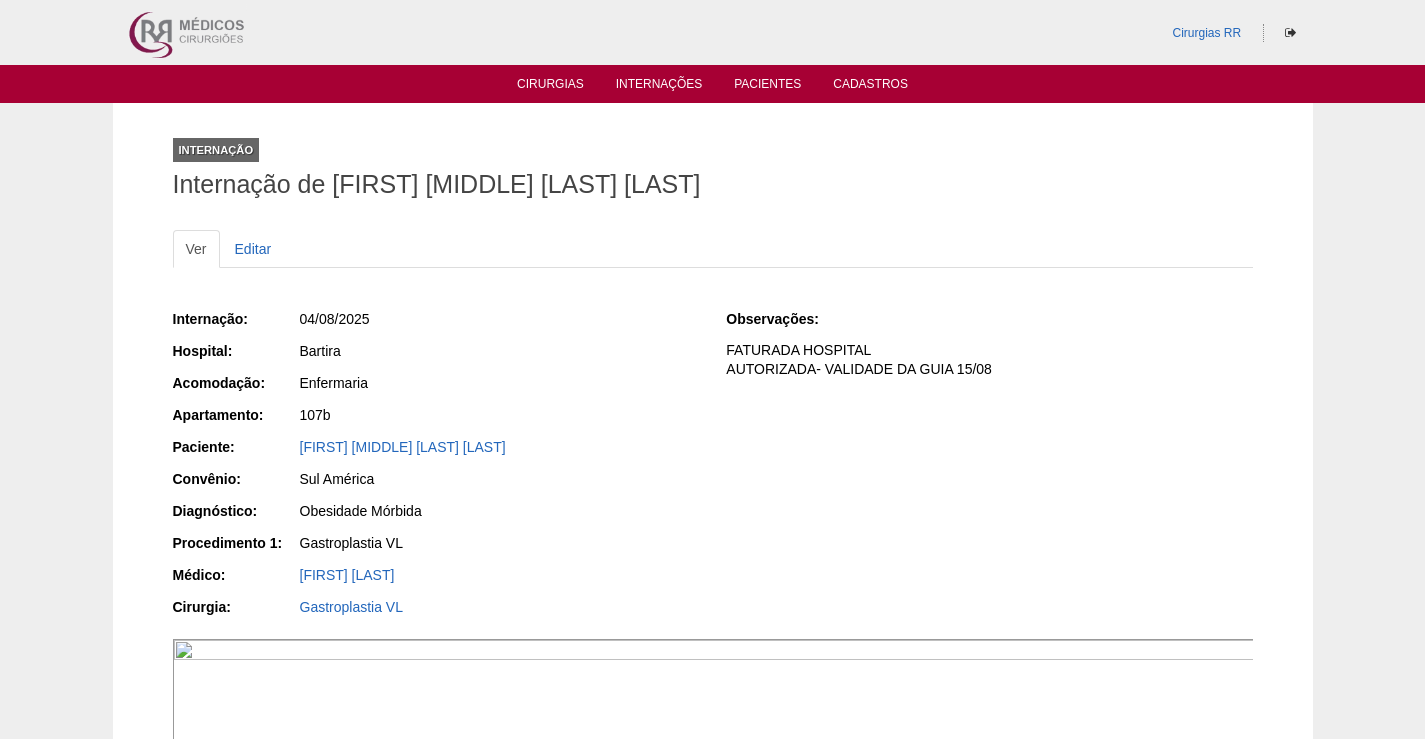 scroll, scrollTop: 500, scrollLeft: 0, axis: vertical 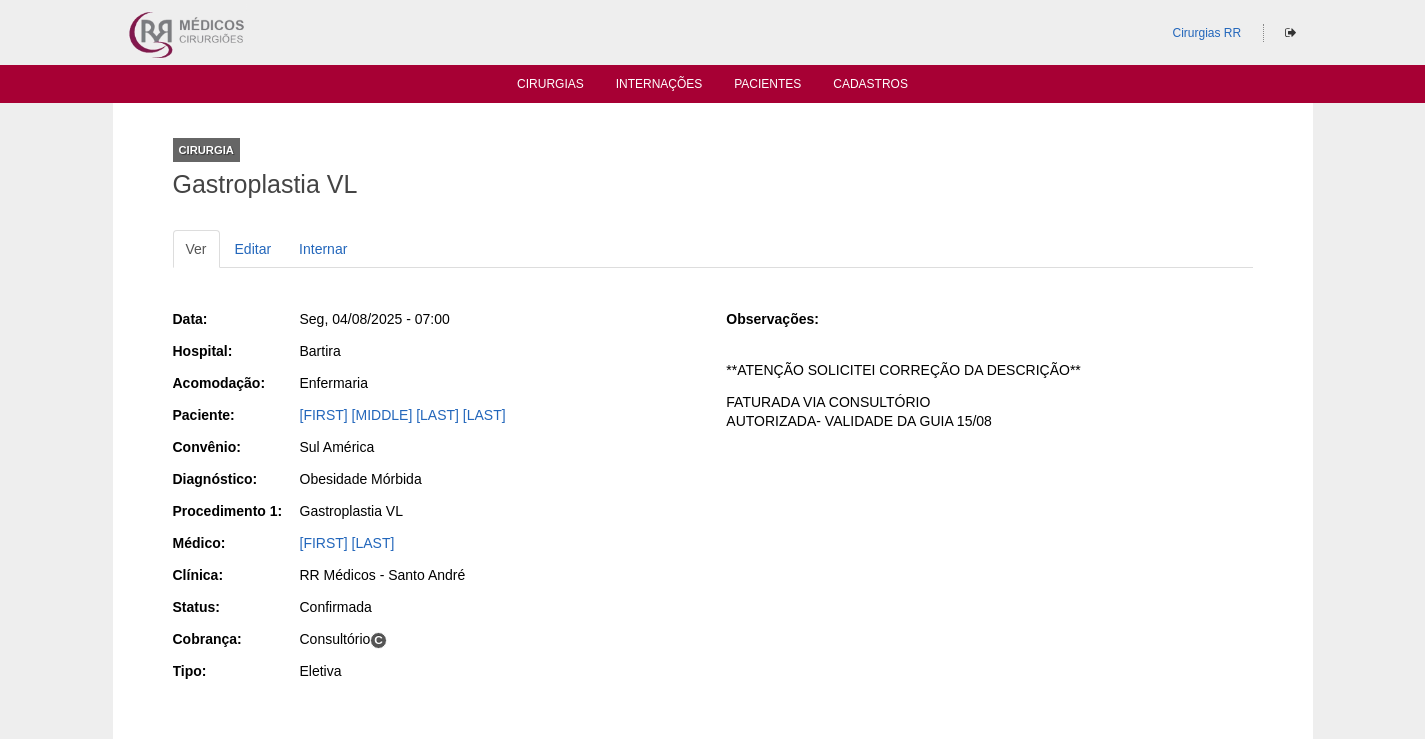 drag, startPoint x: 554, startPoint y: 416, endPoint x: 272, endPoint y: 414, distance: 282.00708 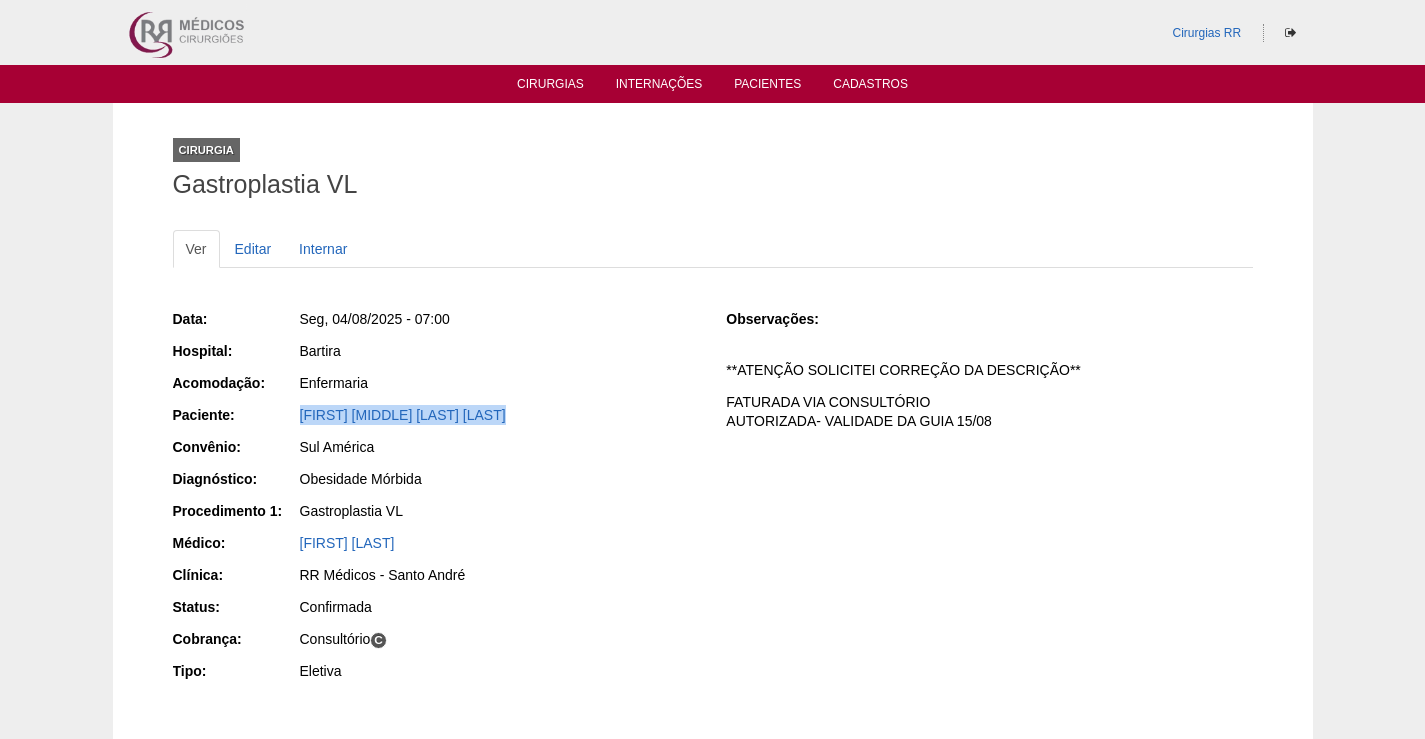 drag, startPoint x: 532, startPoint y: 415, endPoint x: 233, endPoint y: 414, distance: 299.00168 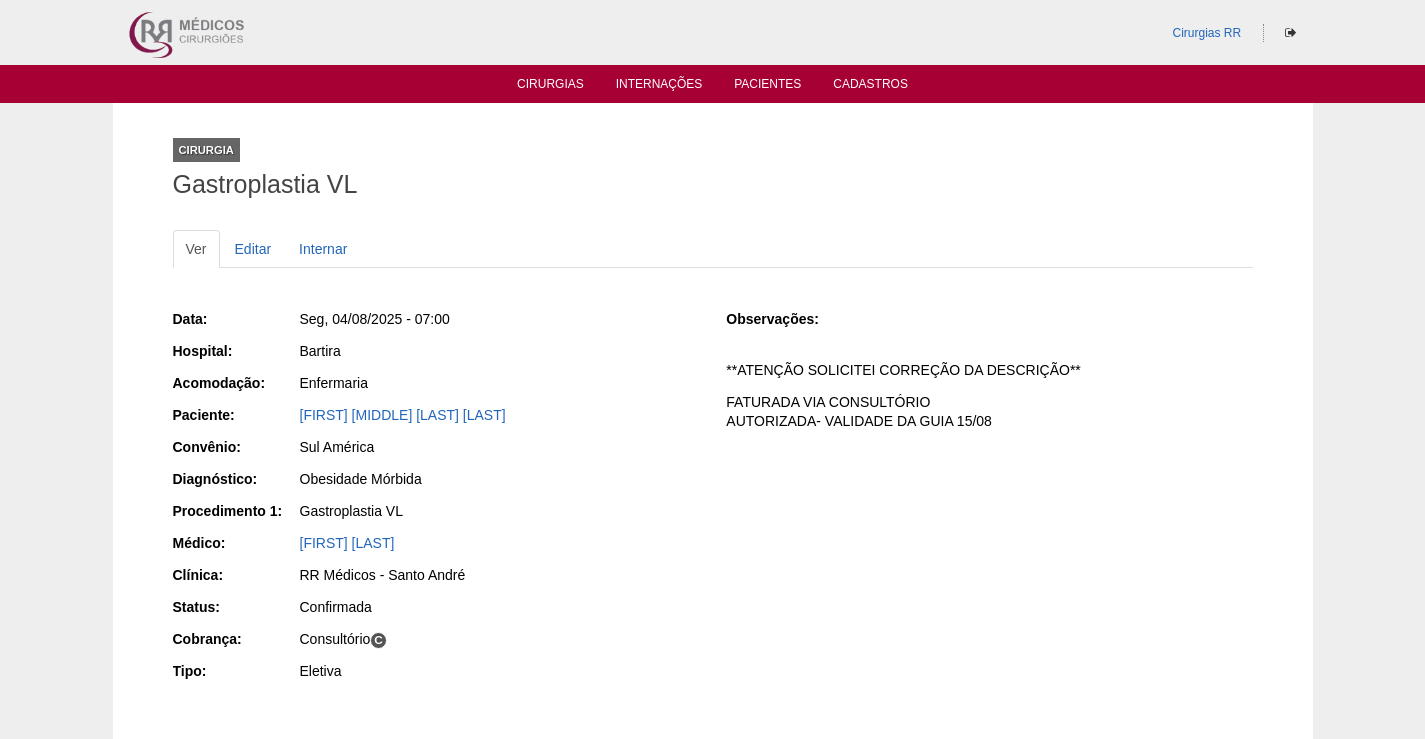 click on "Sul América" at bounding box center (499, 447) 